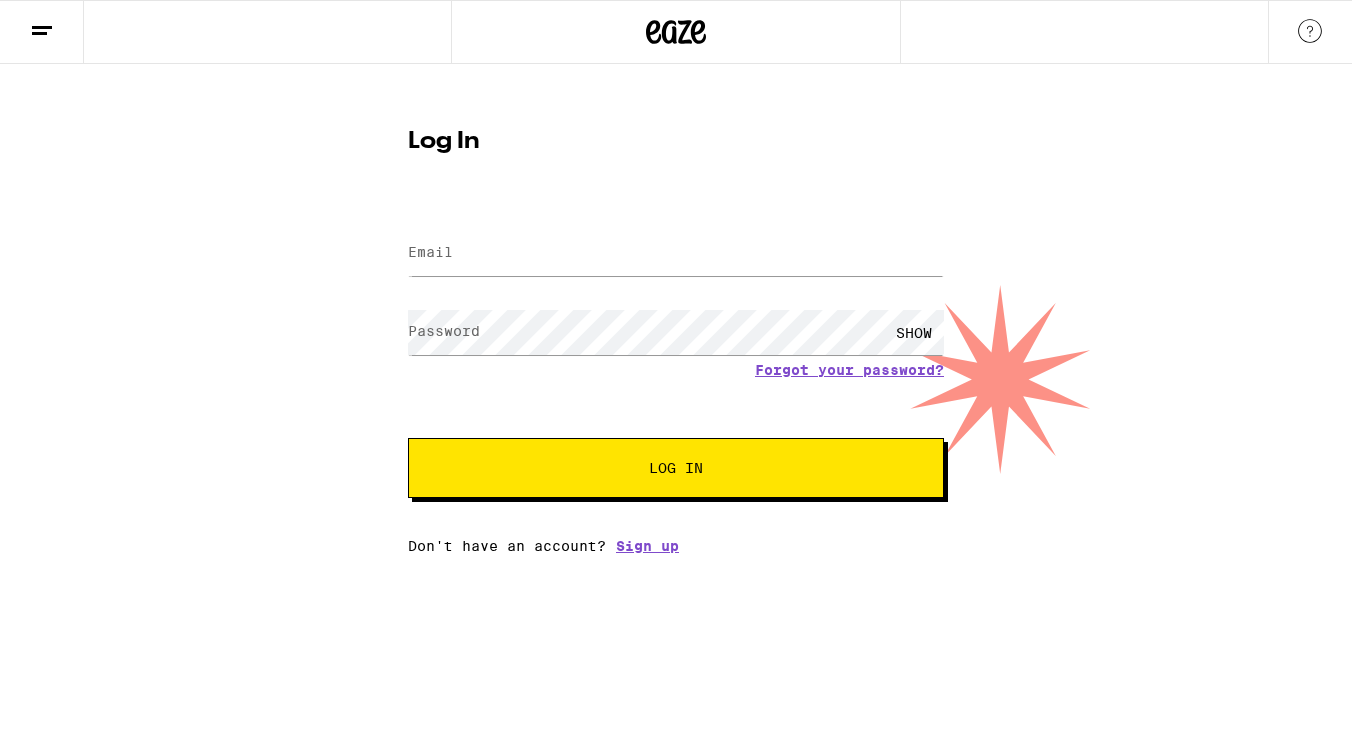 scroll, scrollTop: 0, scrollLeft: 0, axis: both 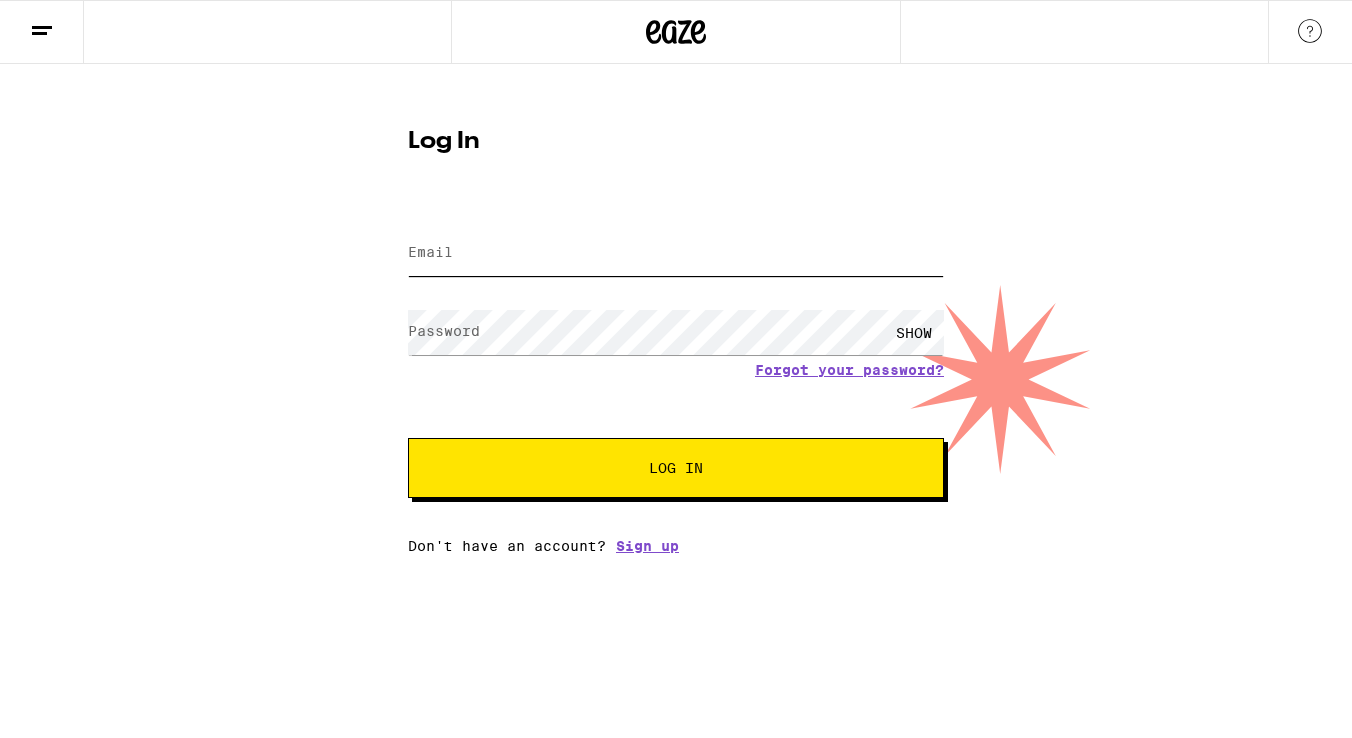 type on "[EMAIL]" 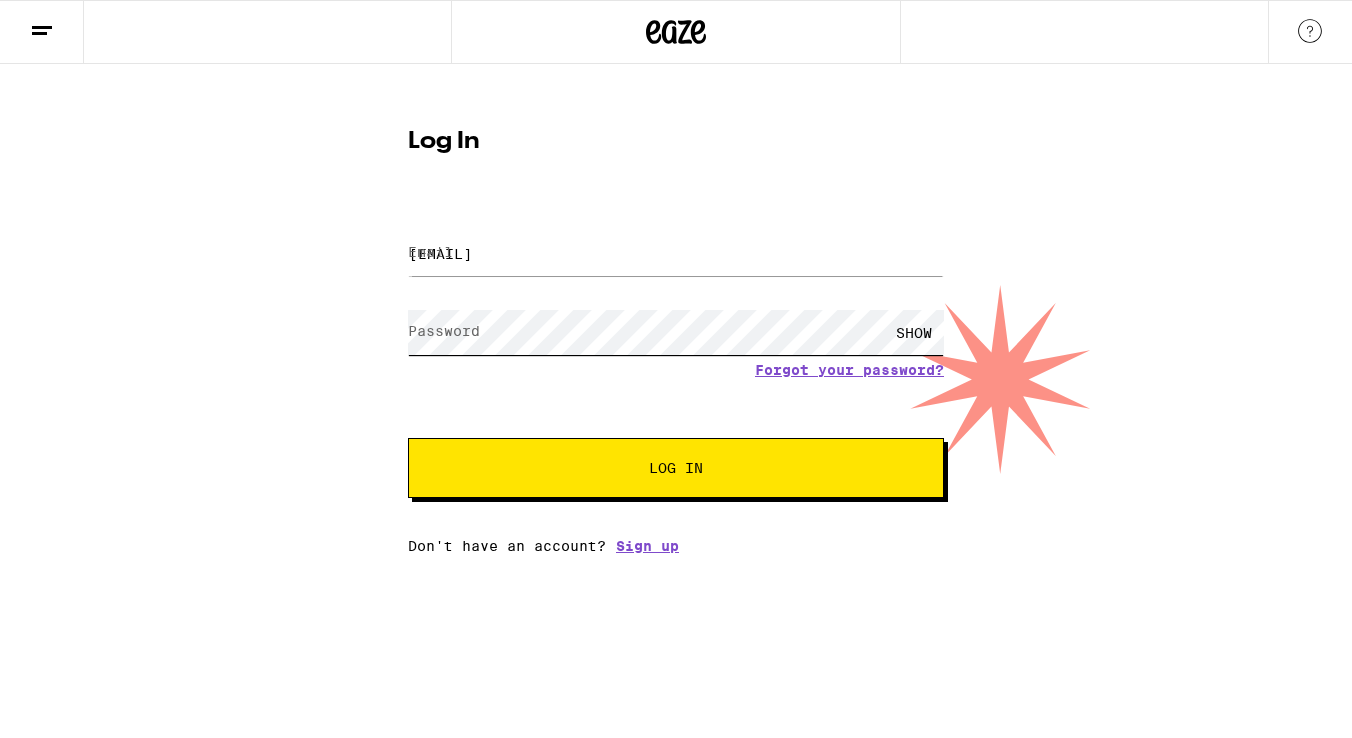 click on "Log In" at bounding box center (676, 468) 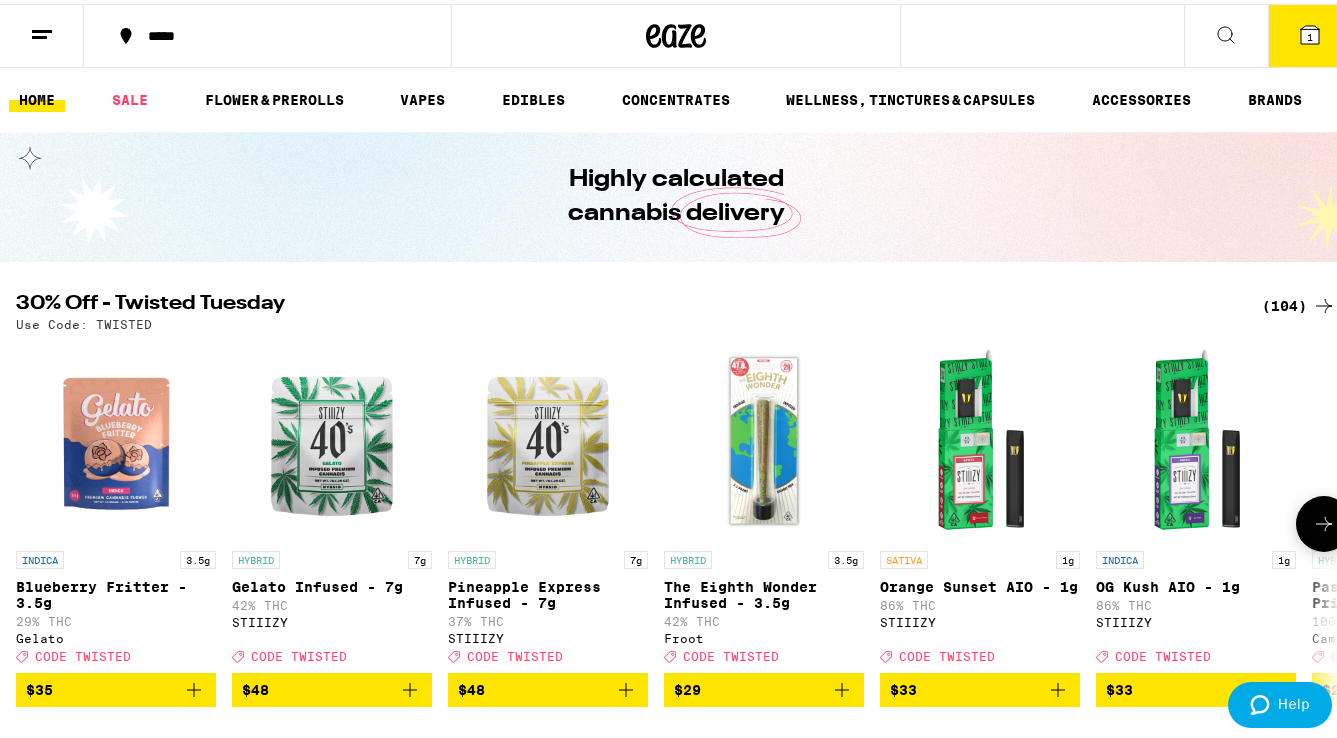 scroll, scrollTop: 0, scrollLeft: 0, axis: both 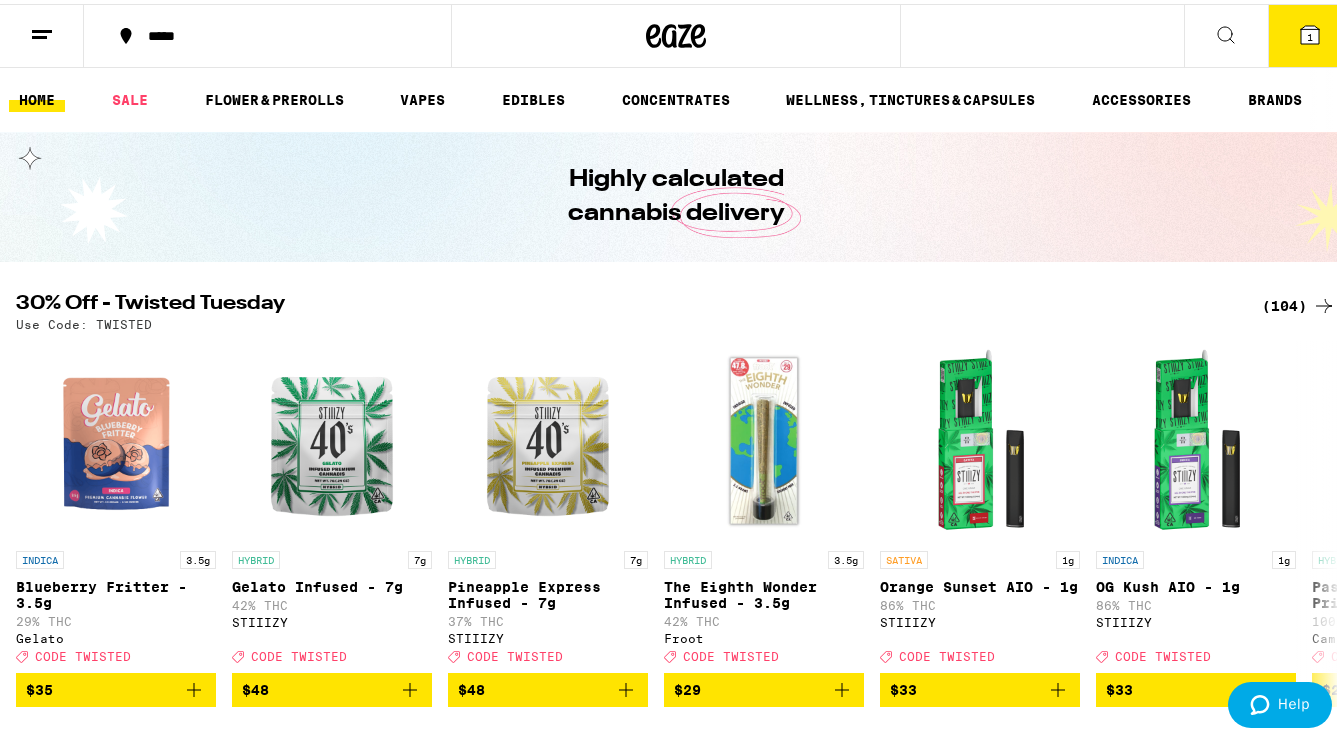 click on "(104)" at bounding box center (1299, 302) 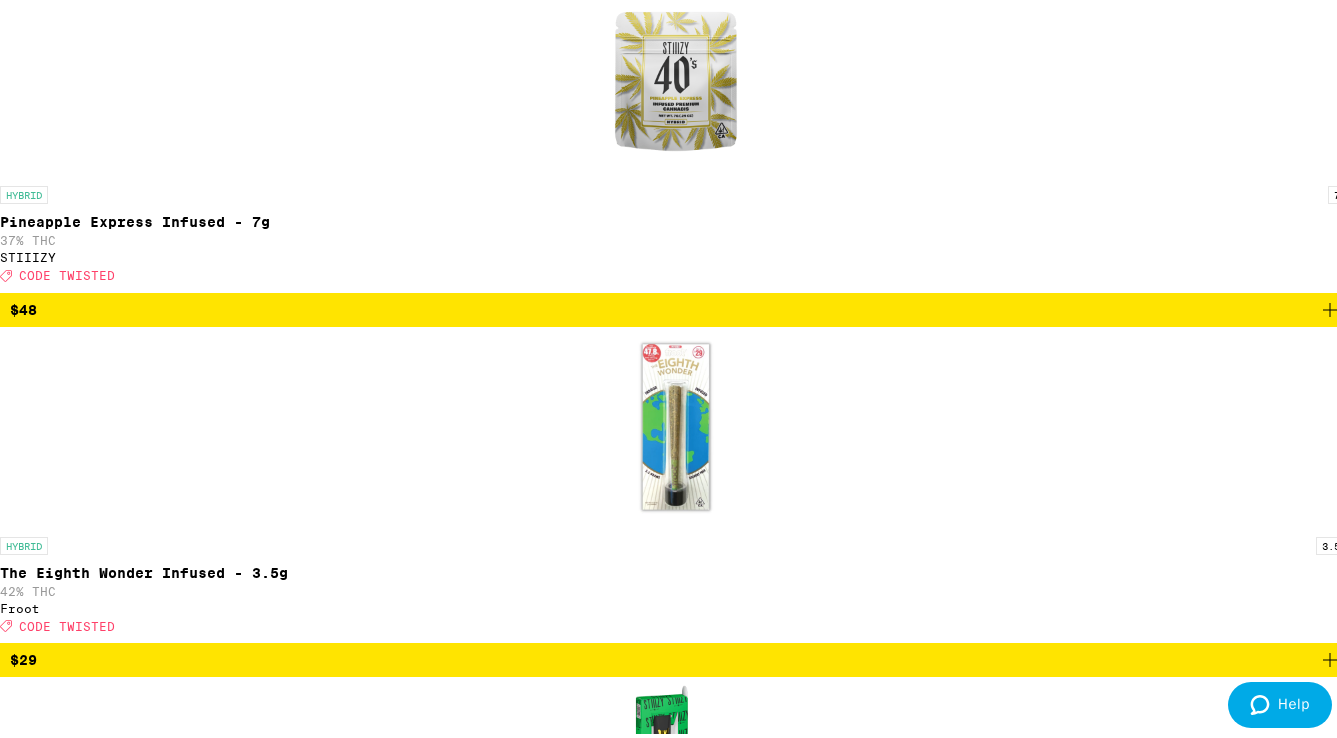scroll, scrollTop: 0, scrollLeft: 0, axis: both 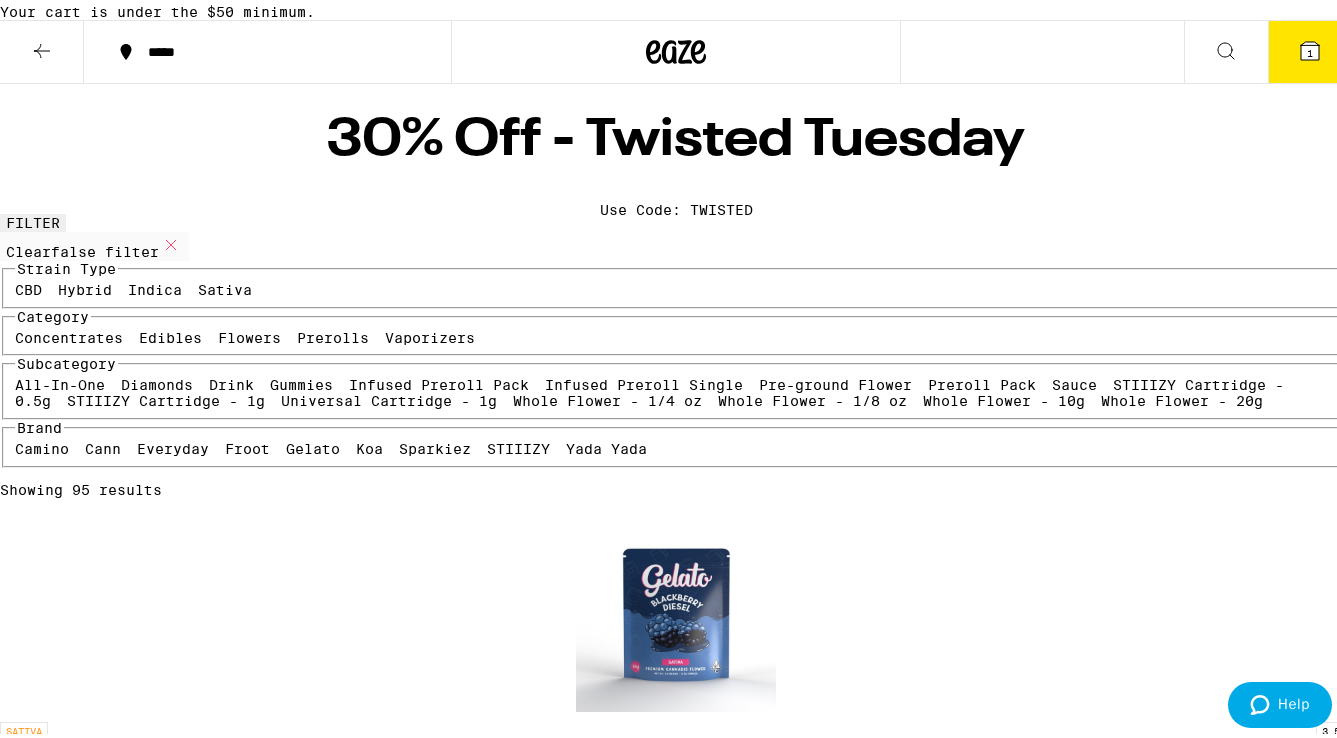 click on "1" at bounding box center [1310, 48] 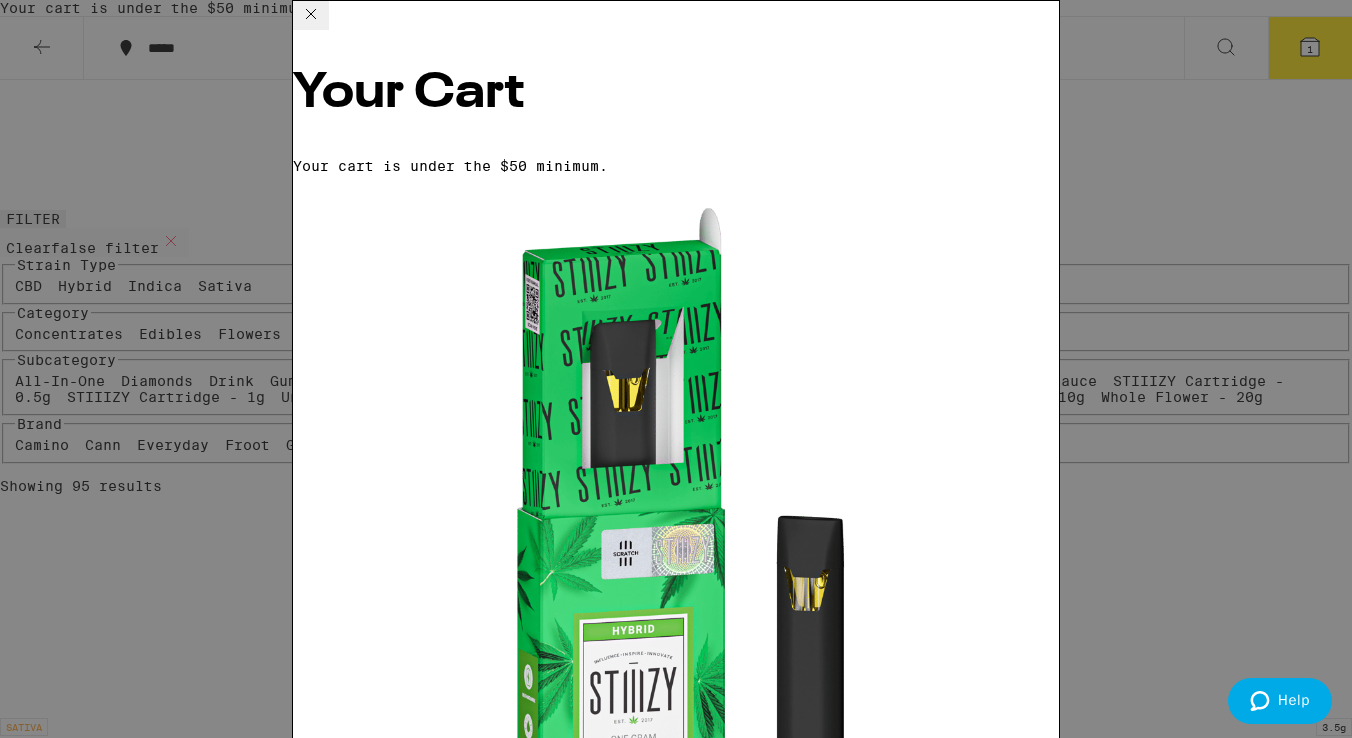 click 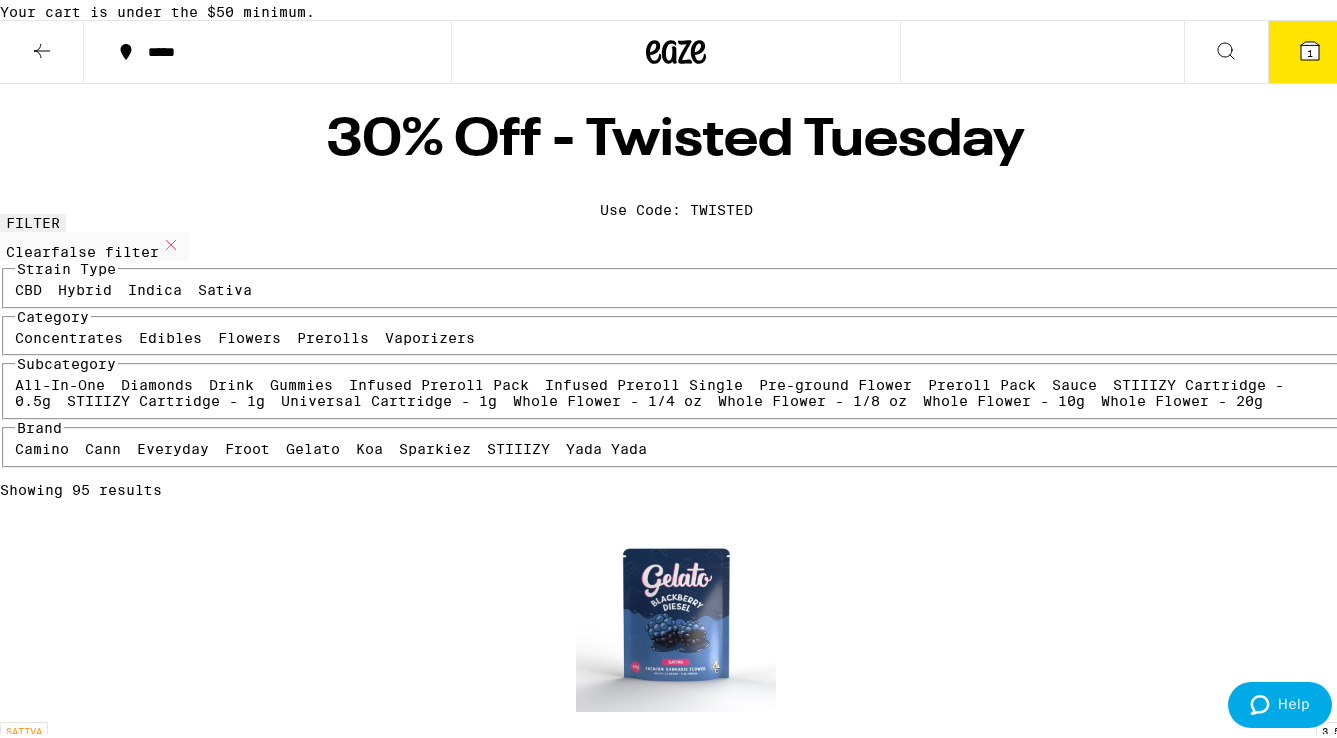 click 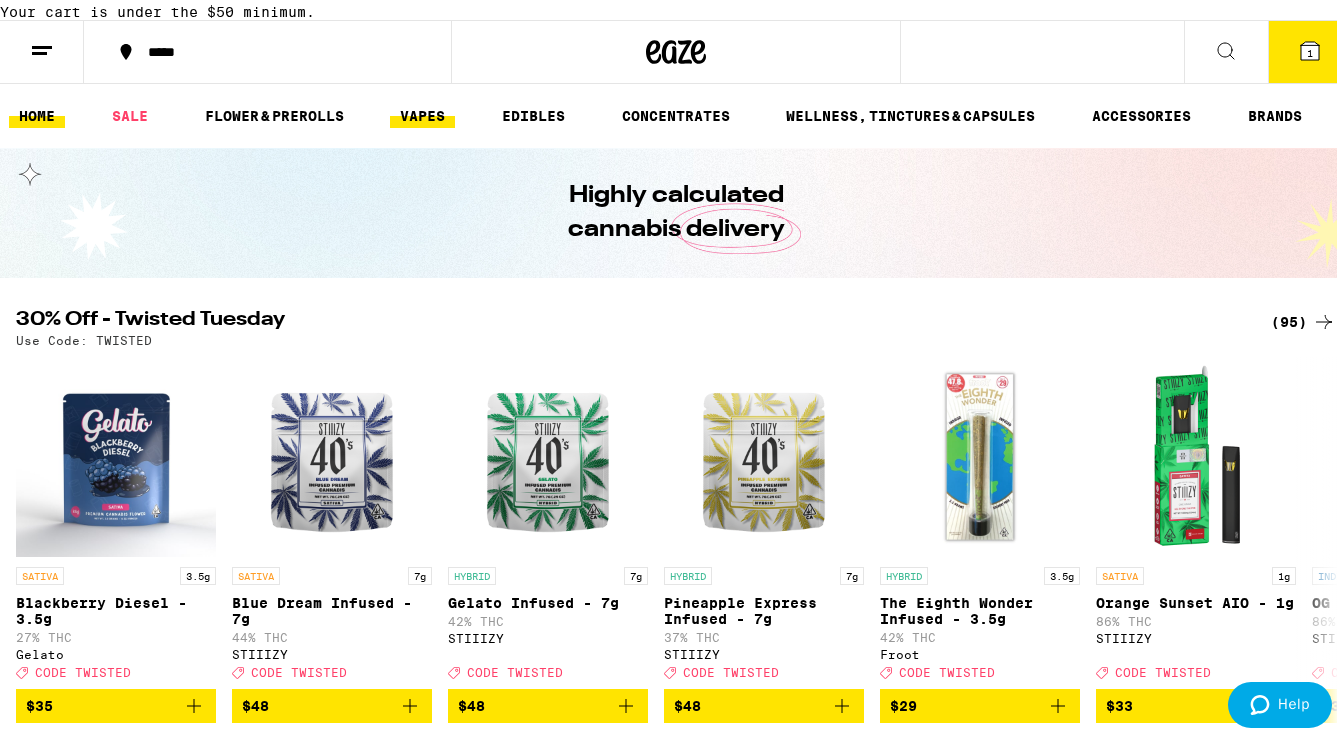 click on "VAPES" at bounding box center [422, 112] 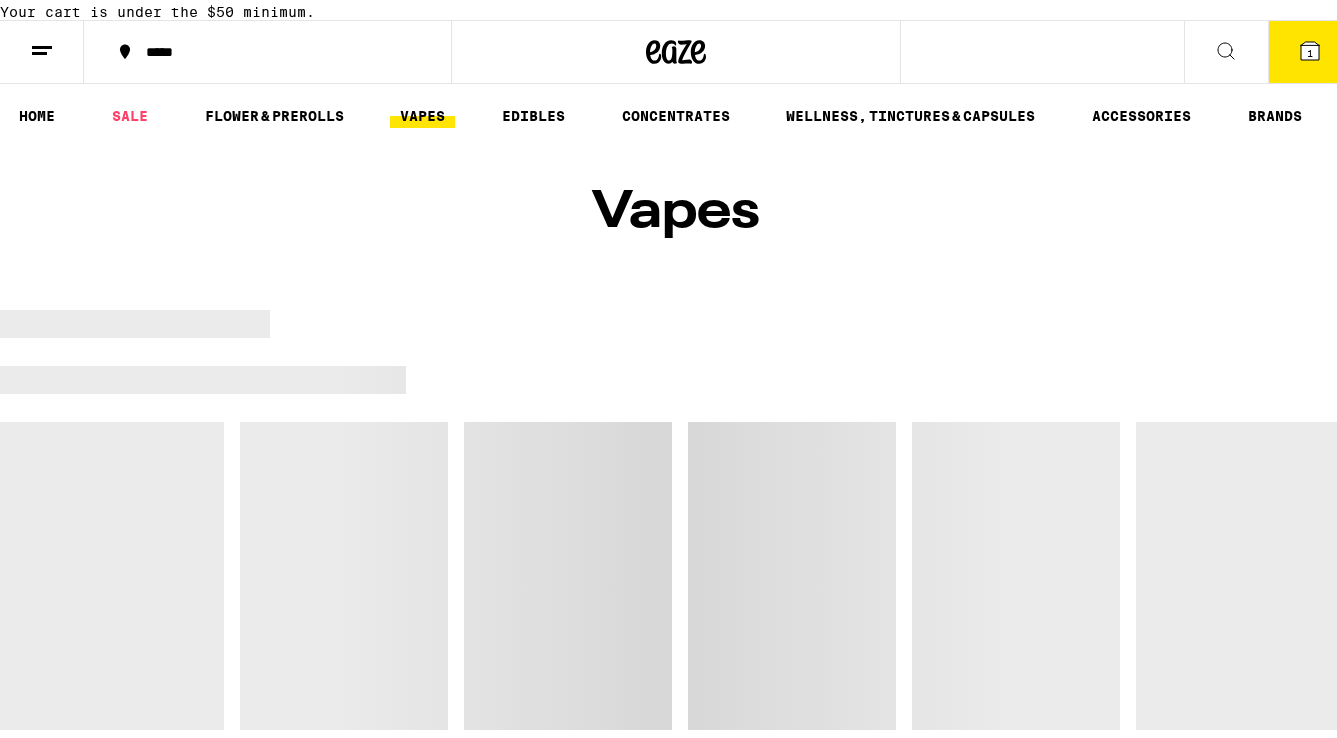 scroll, scrollTop: 239, scrollLeft: 0, axis: vertical 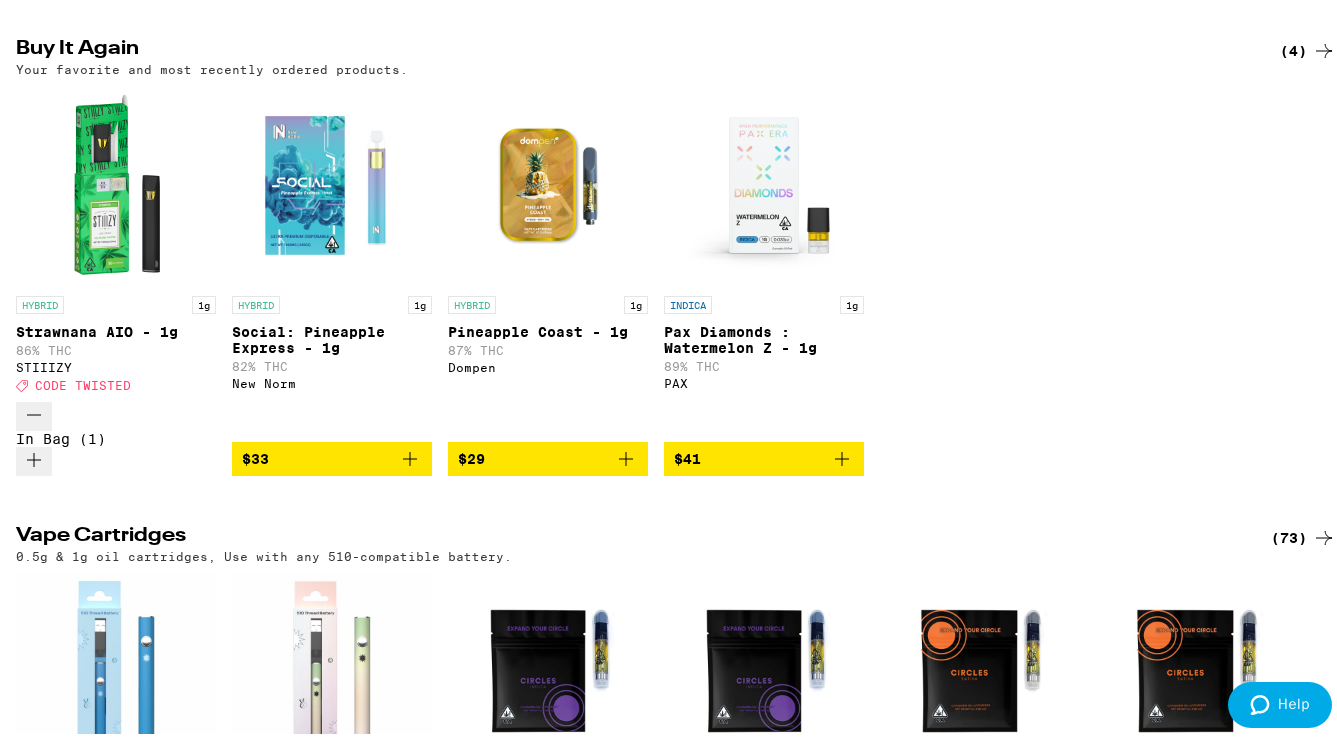 click on "Buy It Again (4) Your favorite and most recently ordered products. HYBRID 1g Strawnana AIO - 1g 86% THC STIIIZY Deal Created with Sketch. CODE TWISTED In Bag (1) HYBRID 1g Social: Pineapple Express - 1g 82% THC New Norm $33 HYBRID 1g Pineapple Coast - 1g 87% THC Dompen $29 INDICA 1g Pax Diamonds : Watermelon Z - 1g 89% THC PAX $41" at bounding box center [676, 253] 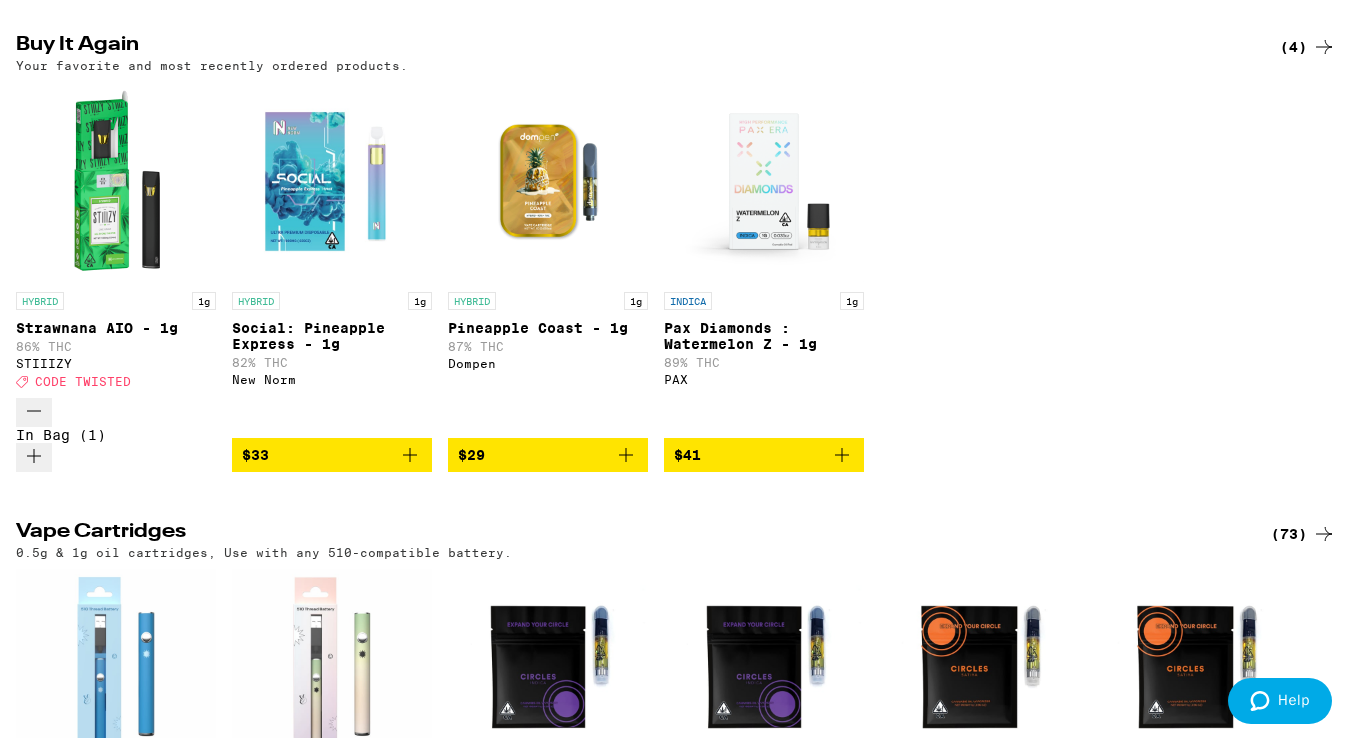 click at bounding box center (676, 2739) 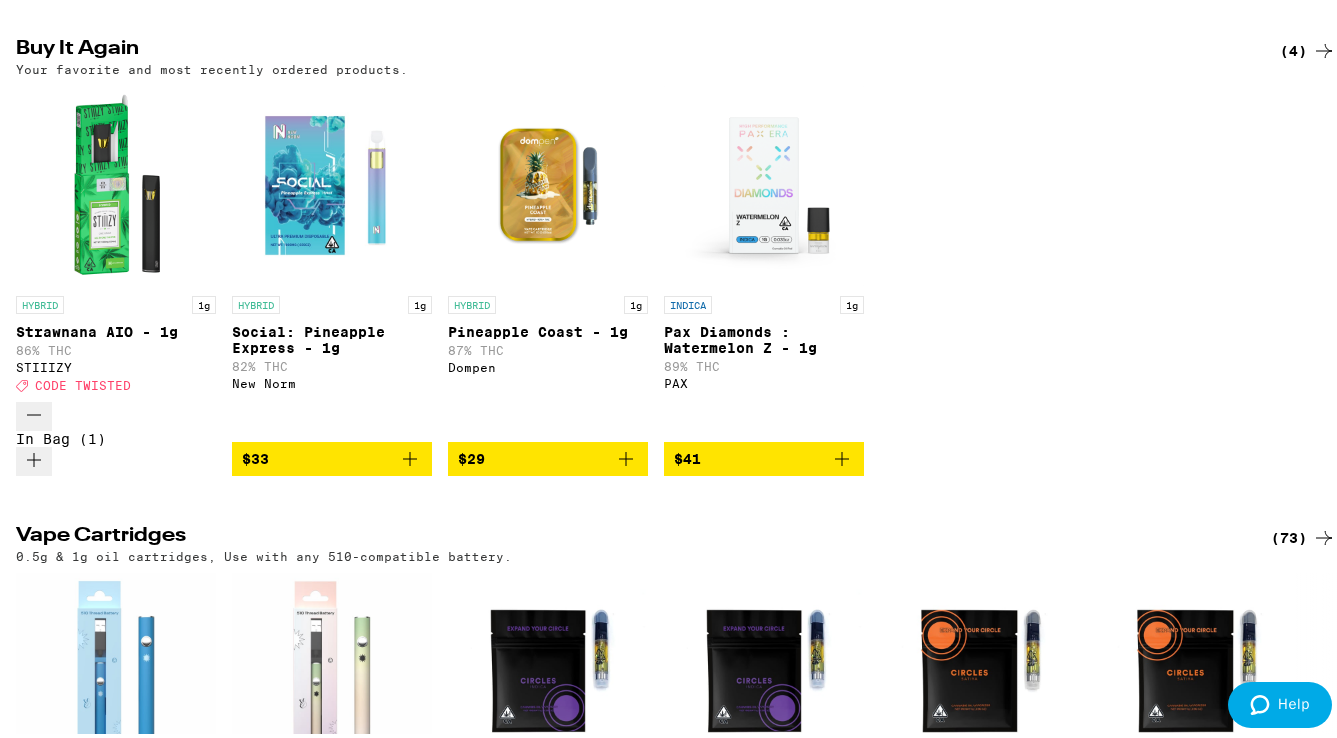 click at bounding box center [116, 282] 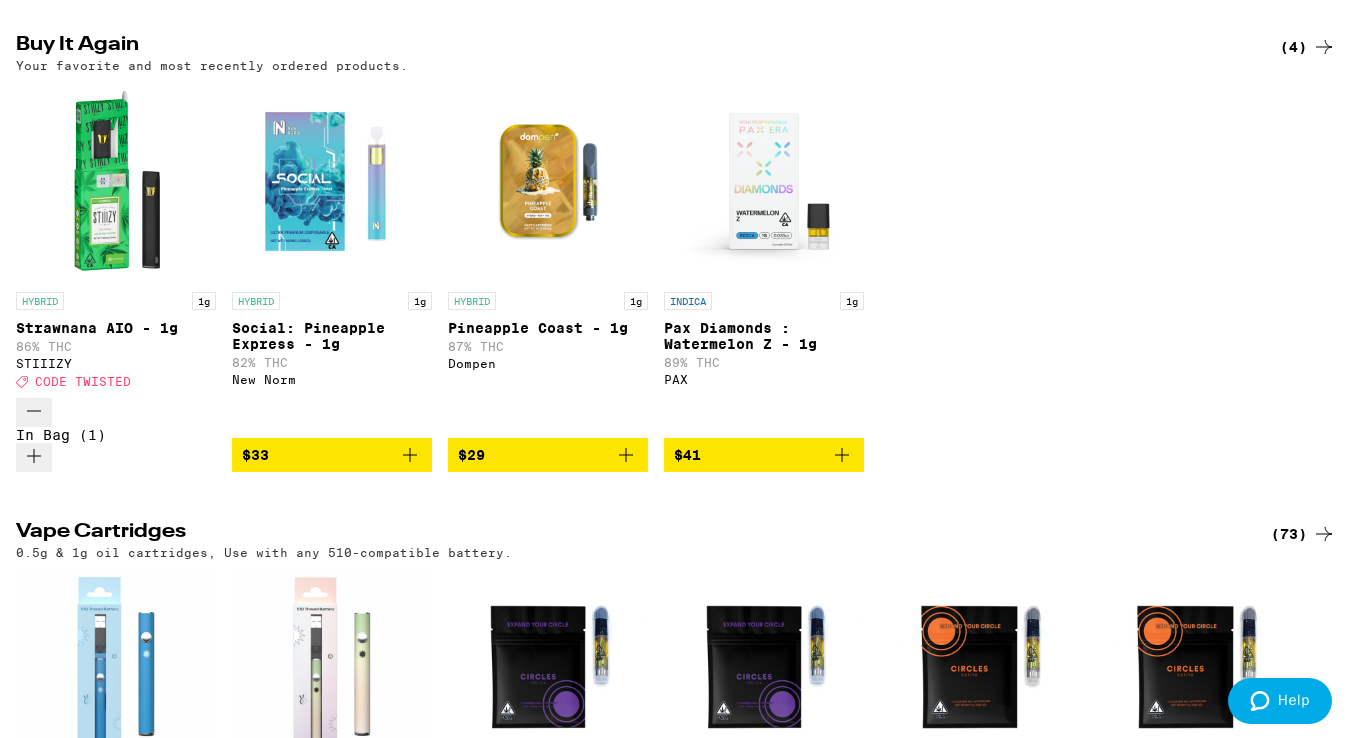 click 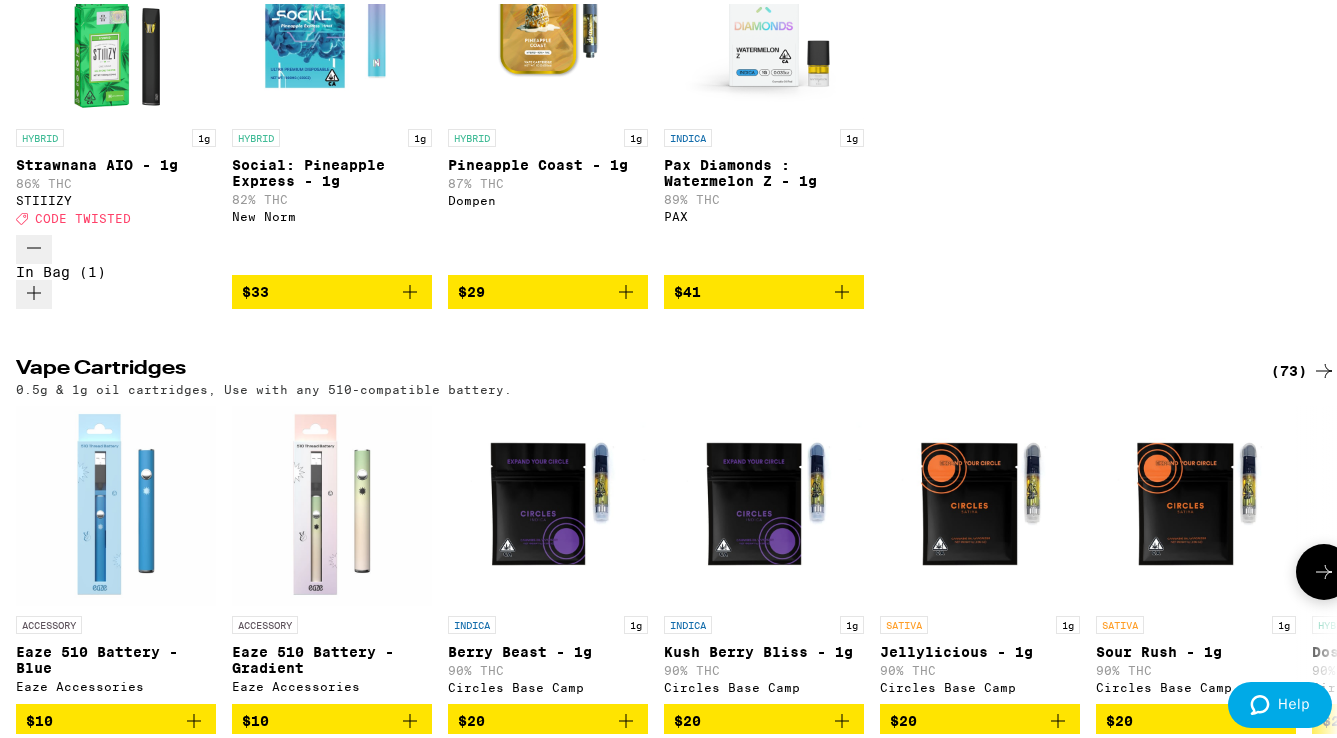 scroll, scrollTop: 0, scrollLeft: 0, axis: both 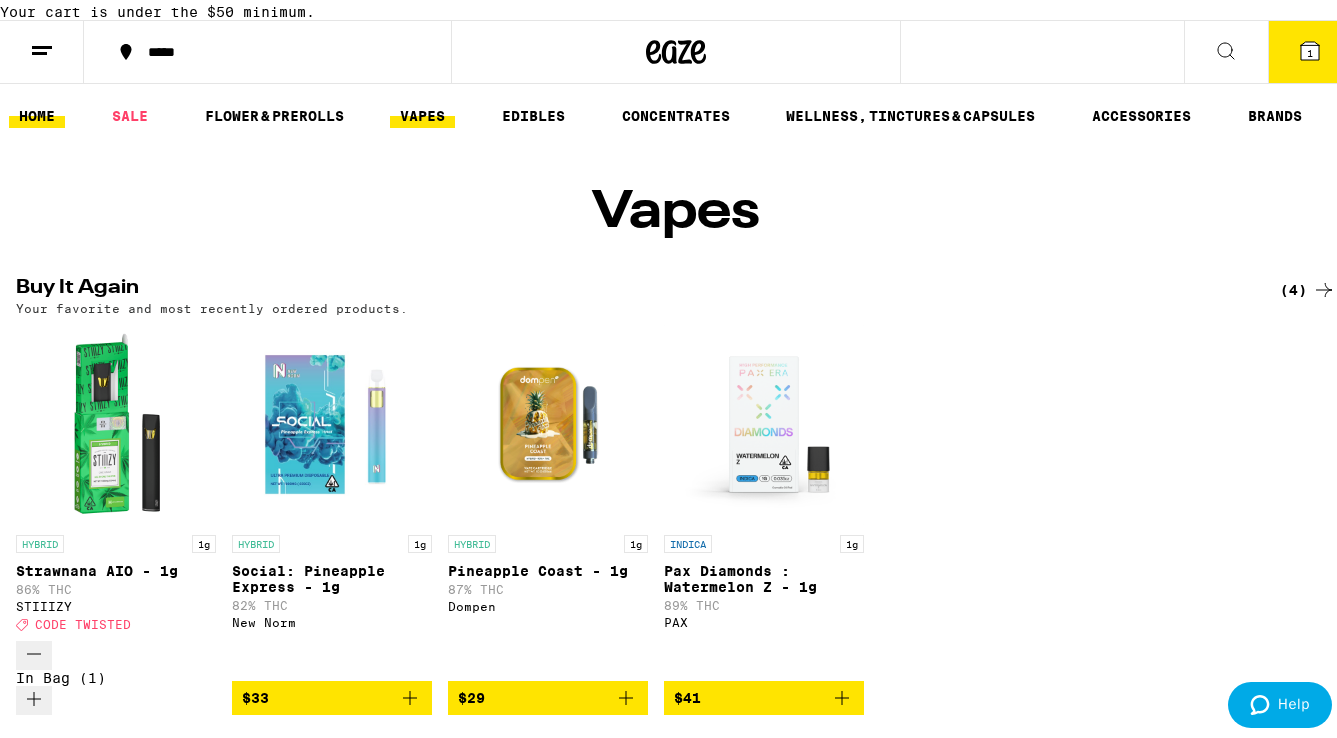 click on "HOME" at bounding box center [37, 112] 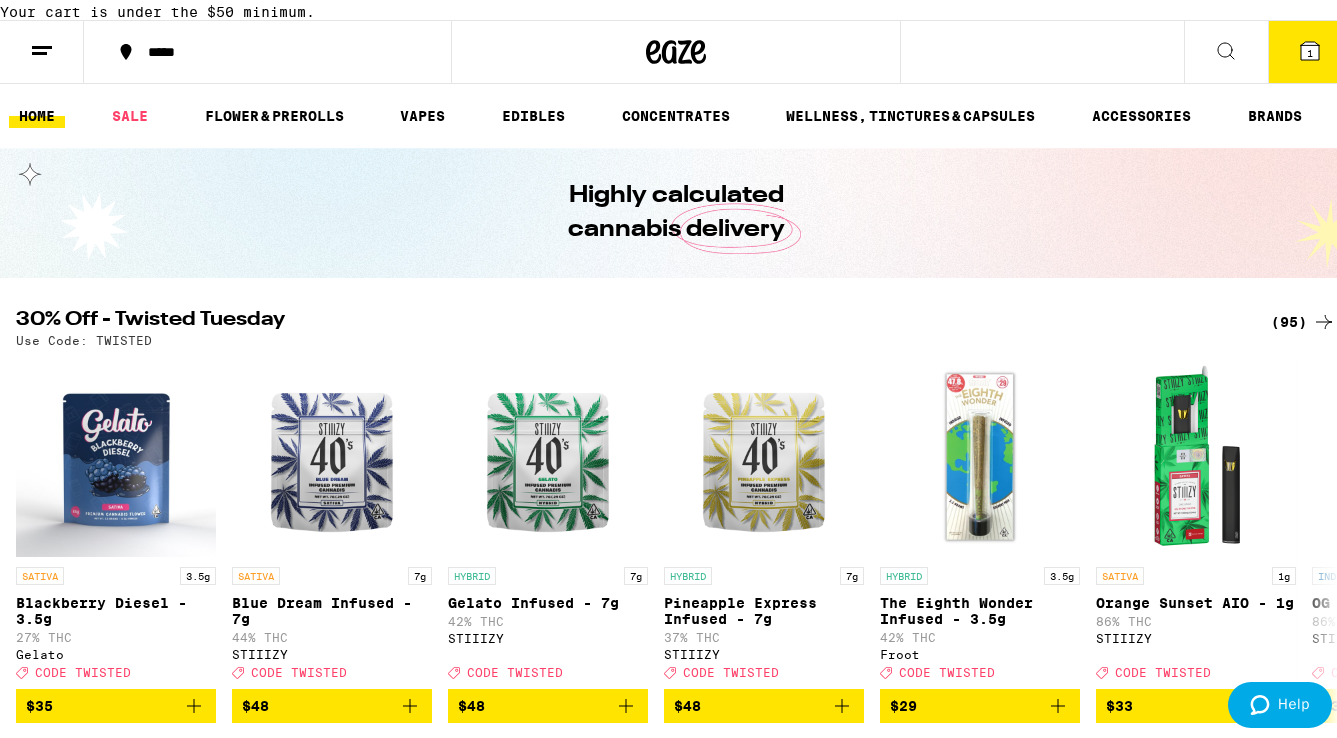 click on "(95)" at bounding box center (1303, 318) 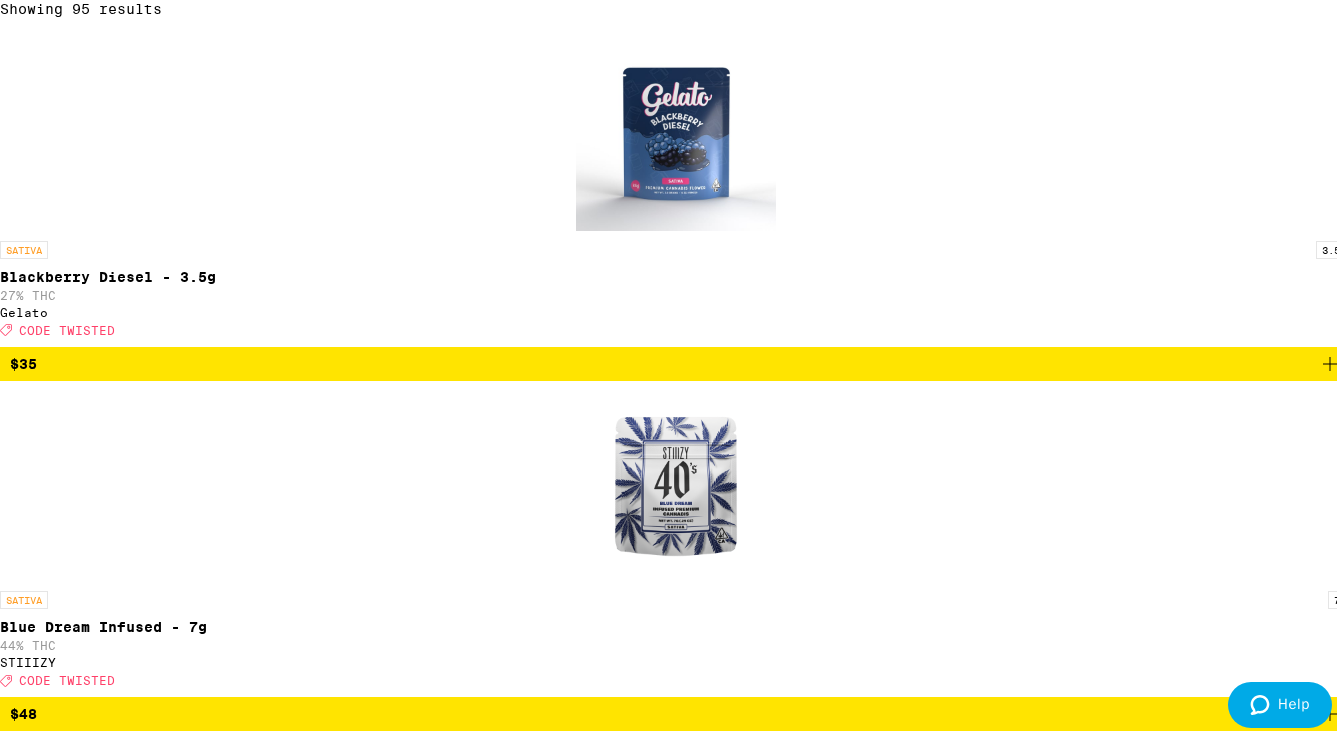 scroll, scrollTop: 512, scrollLeft: 0, axis: vertical 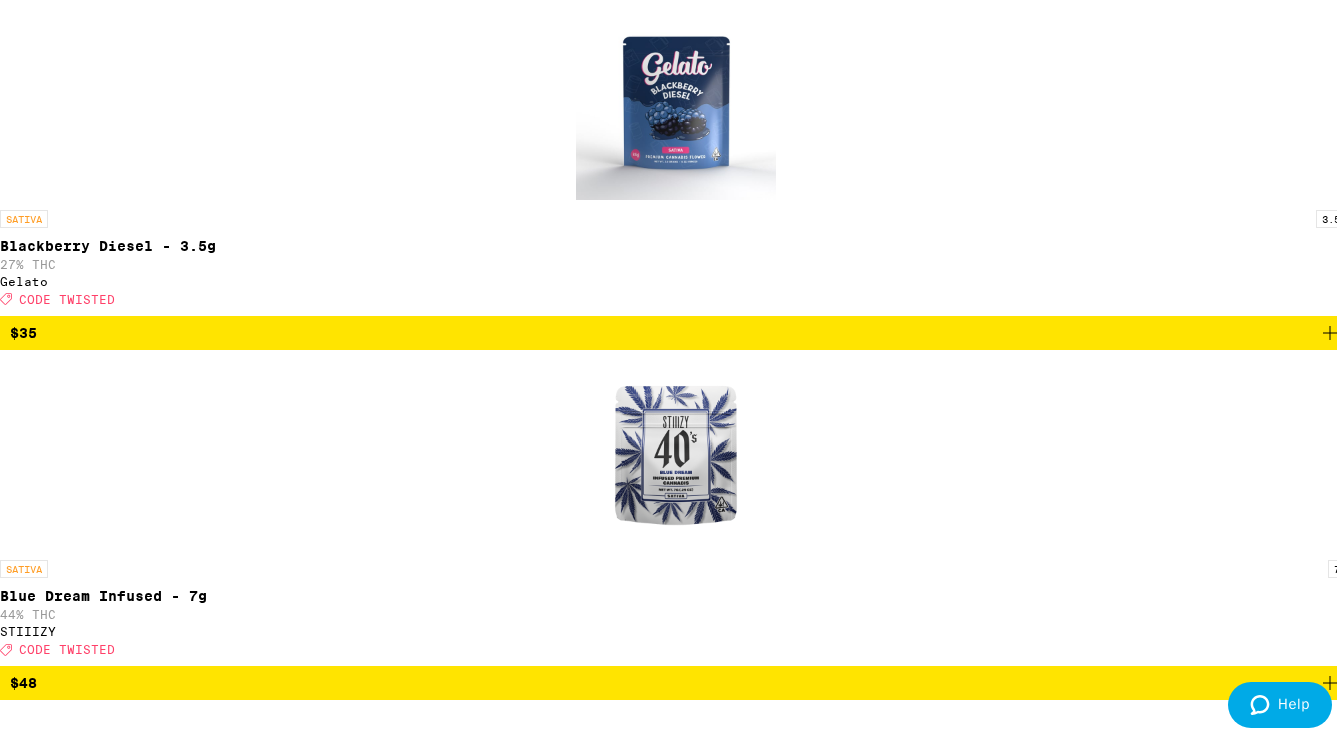 click on "$33" at bounding box center (676, 2430) 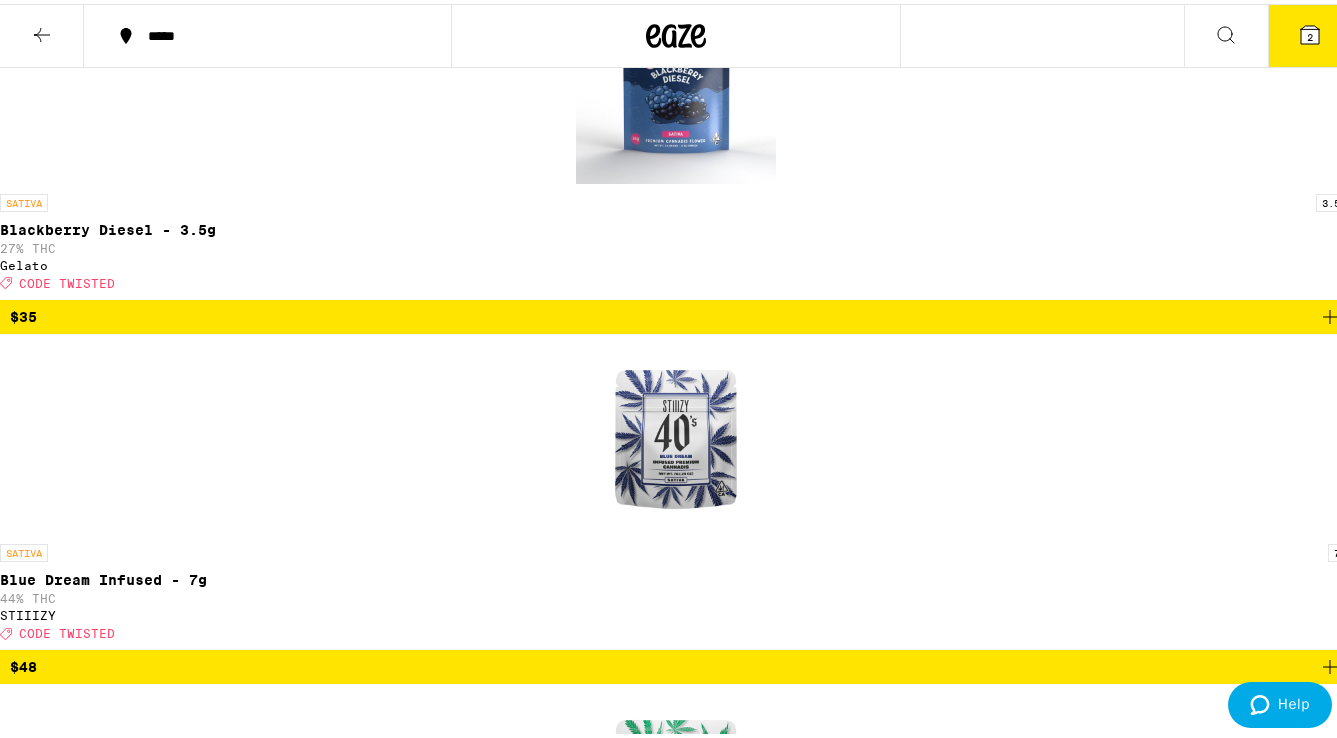 click on "2" at bounding box center [1310, 32] 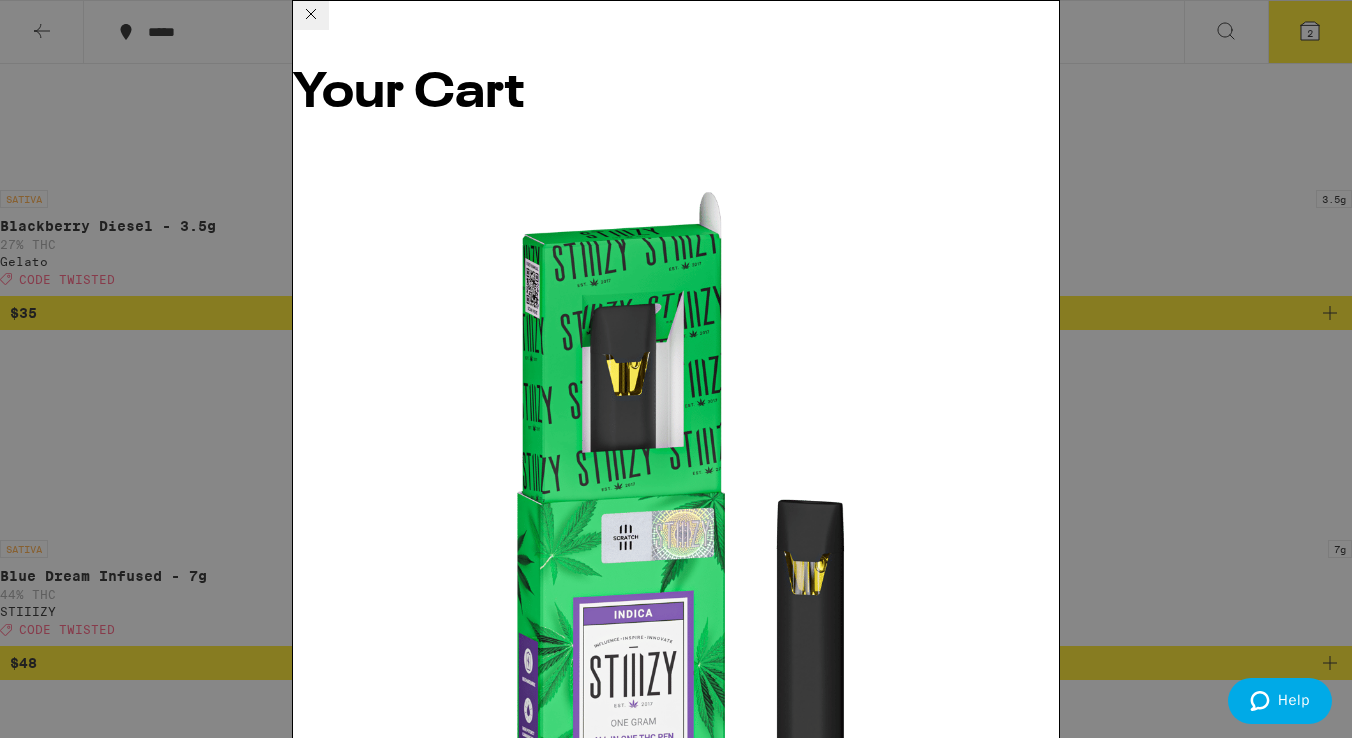 click on "Strawnana AIO - 1g" at bounding box center [374, 1820] 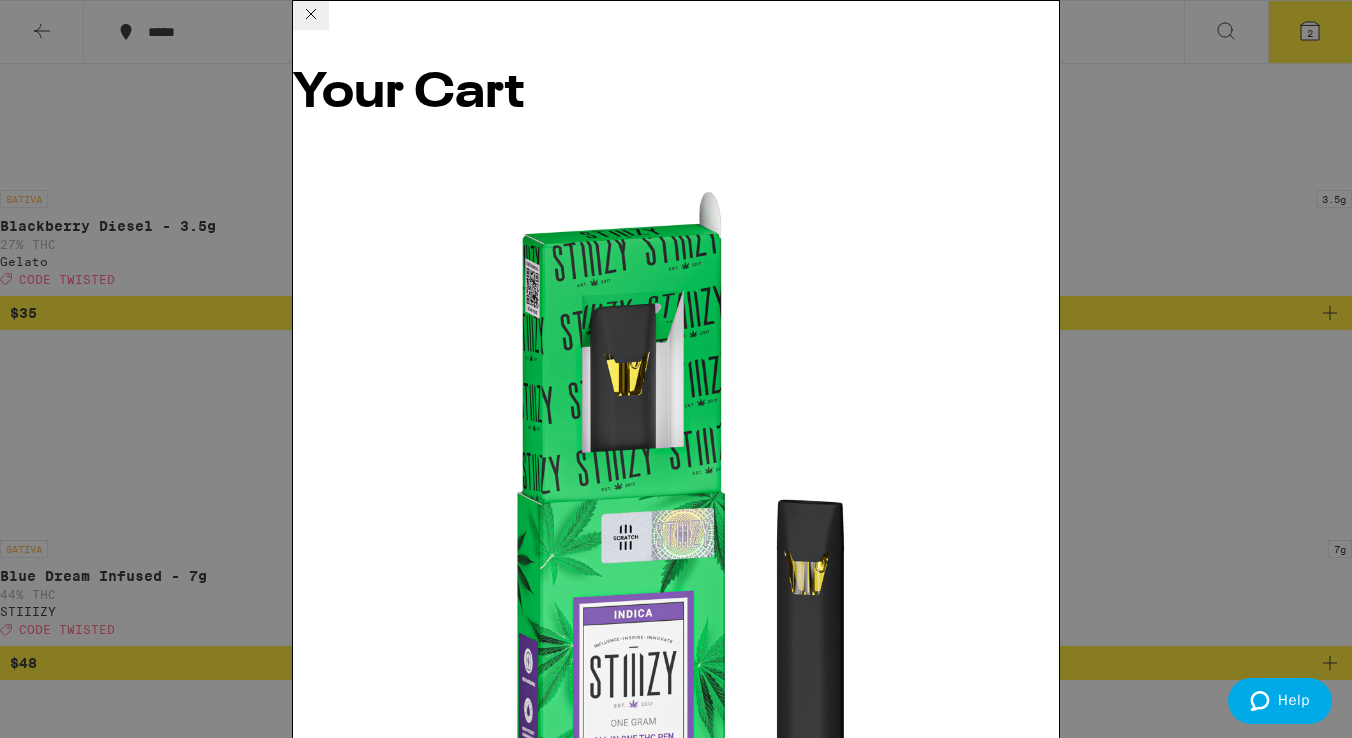 click 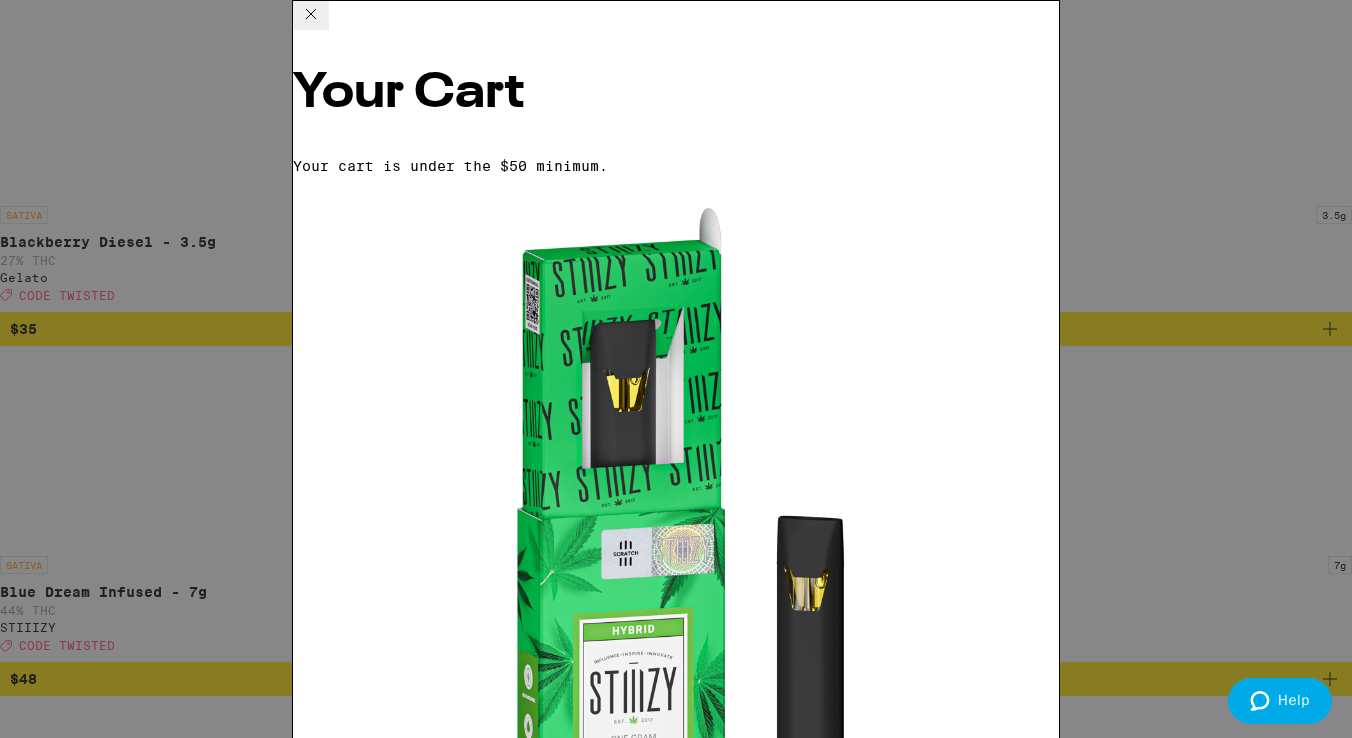 click 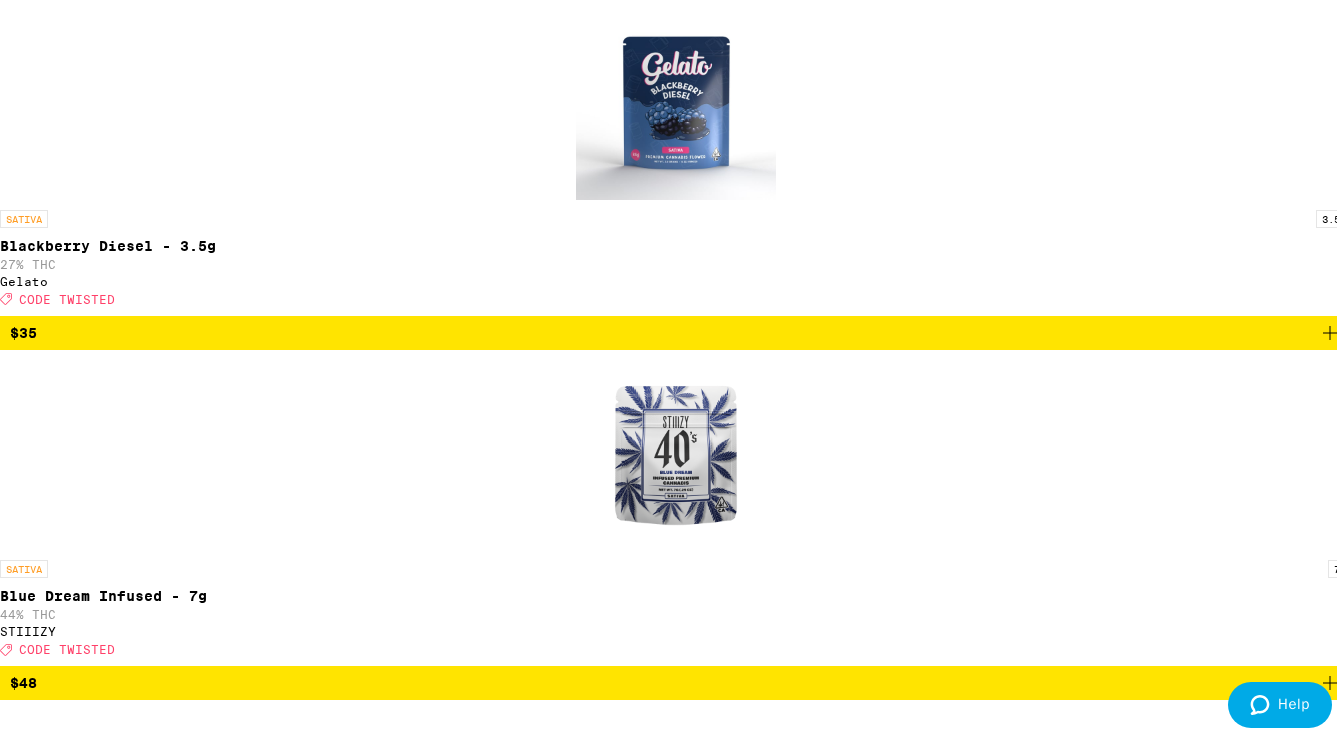 click on "STIIIZY Cartridge - 0.5g" at bounding box center [649, -123] 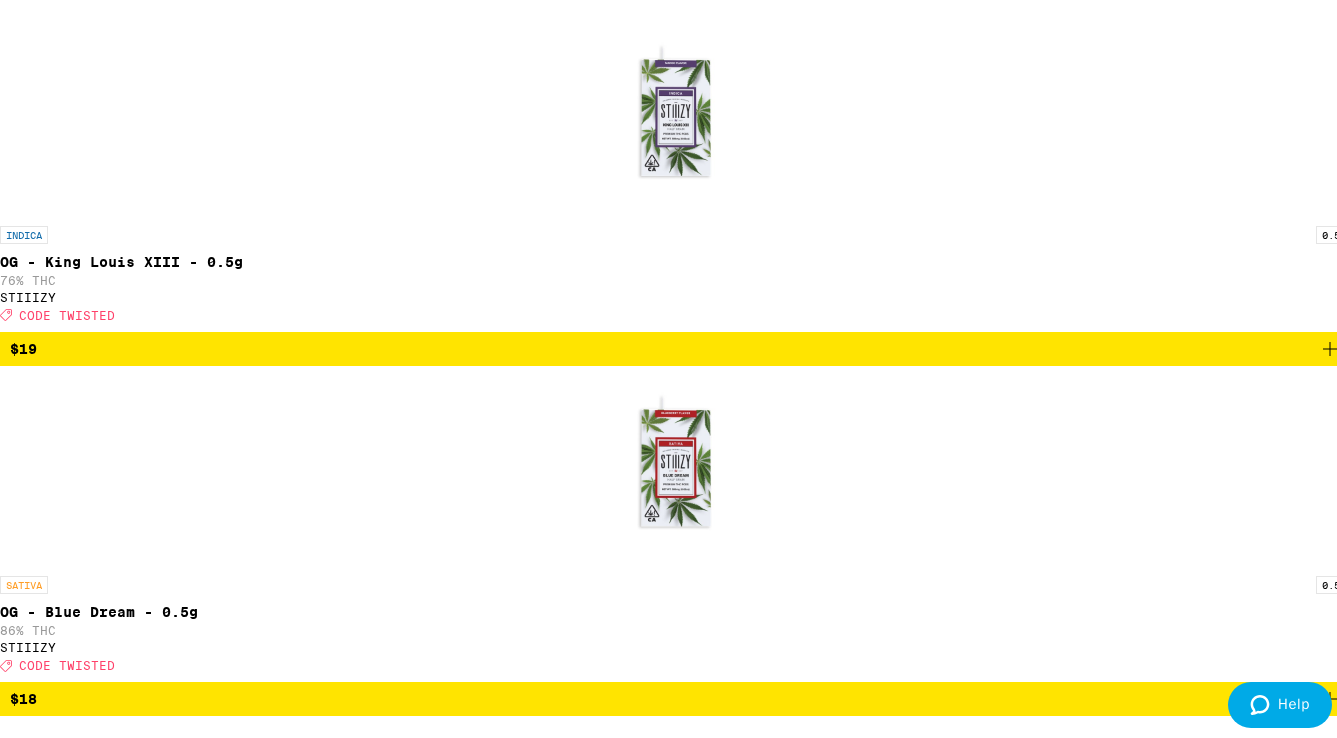 click on "STIIIZY Cartridge - 1g" at bounding box center [166, -99] 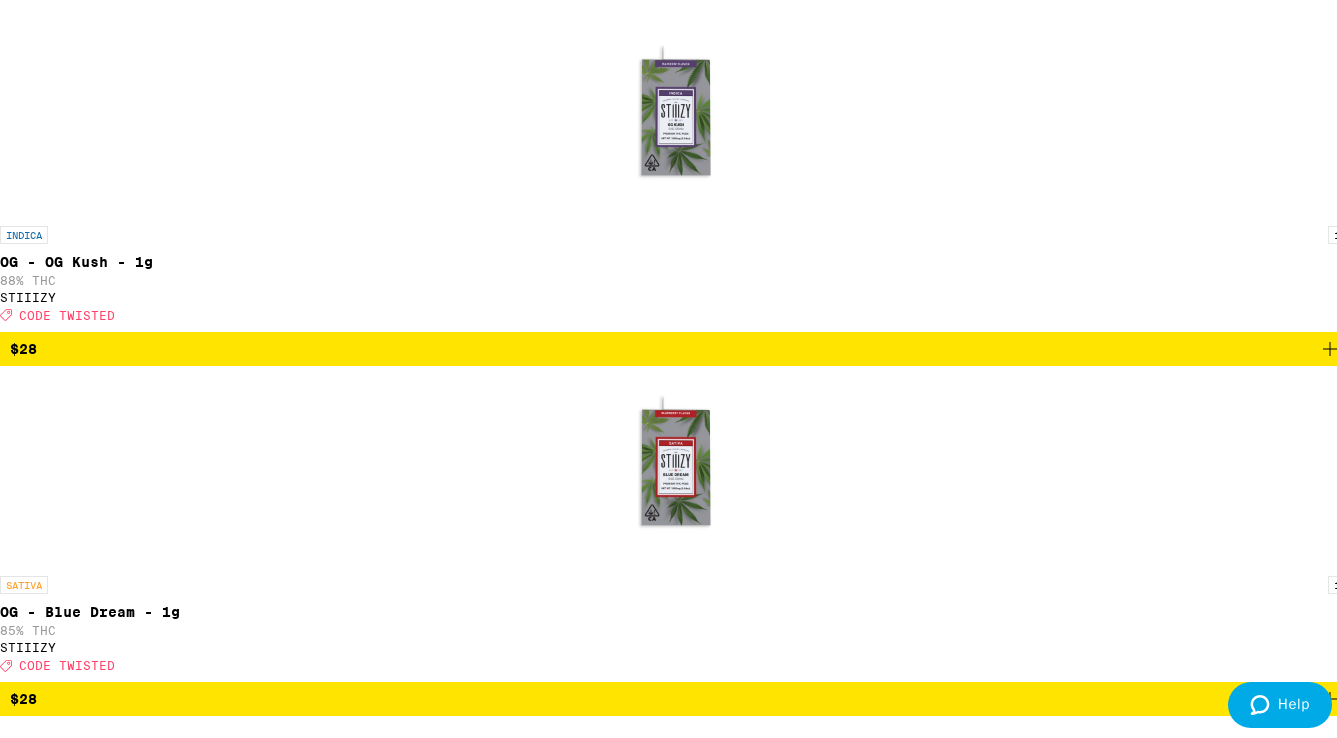 click on "STIIIZY Cartridge - 1g" at bounding box center [166, -99] 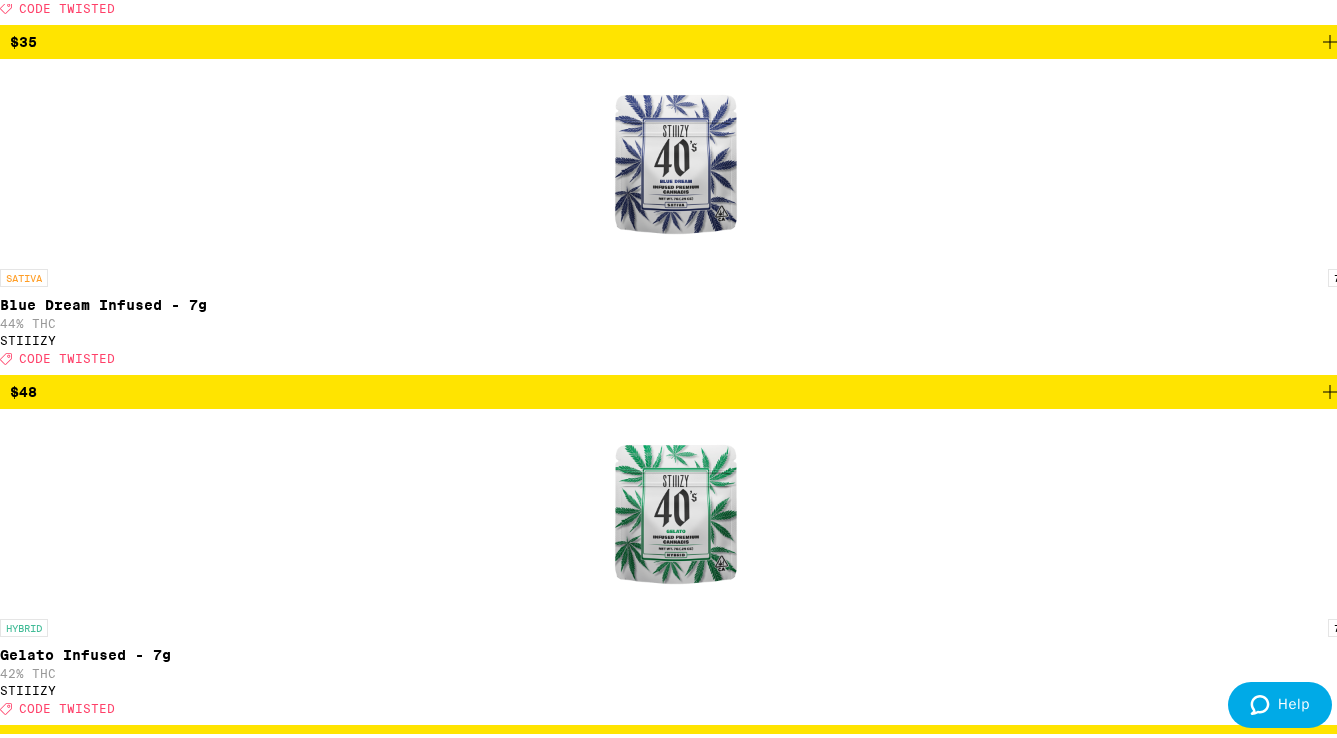 scroll, scrollTop: 1089, scrollLeft: 0, axis: vertical 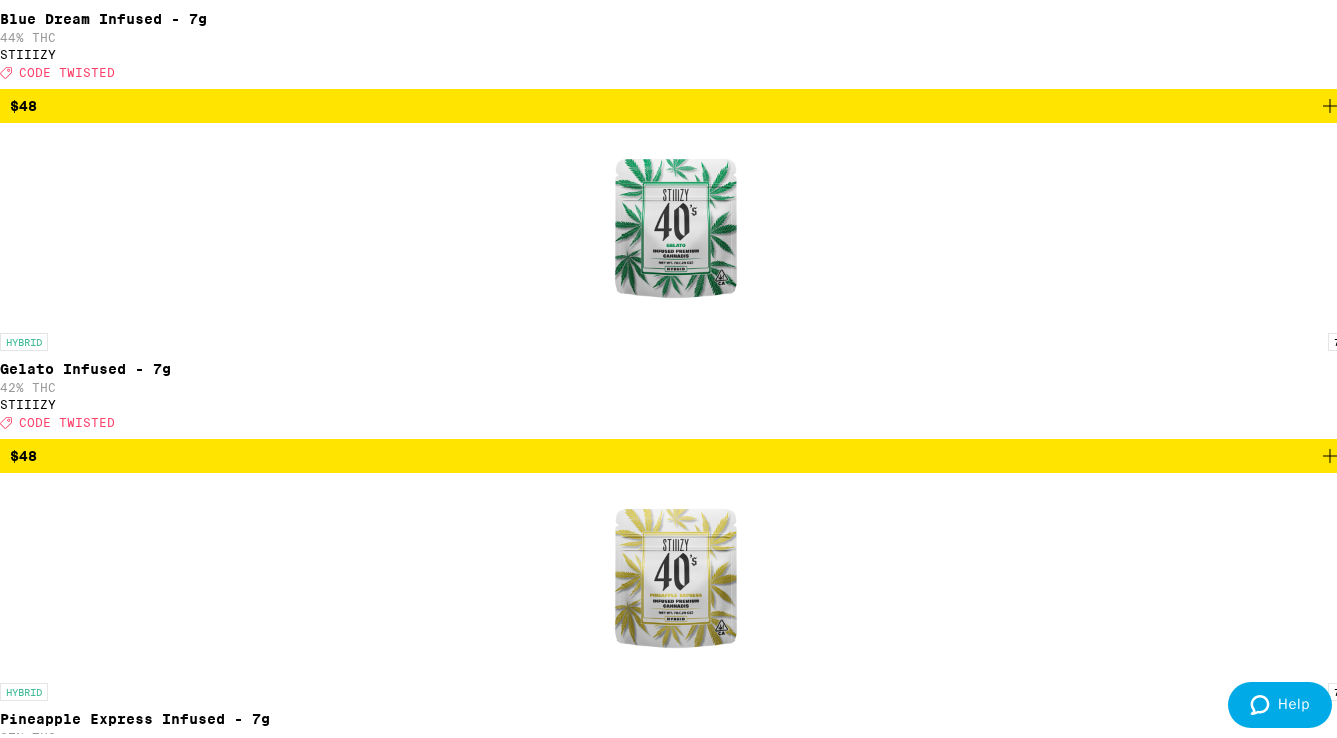 click on "STIIIZY" at bounding box center [518, -644] 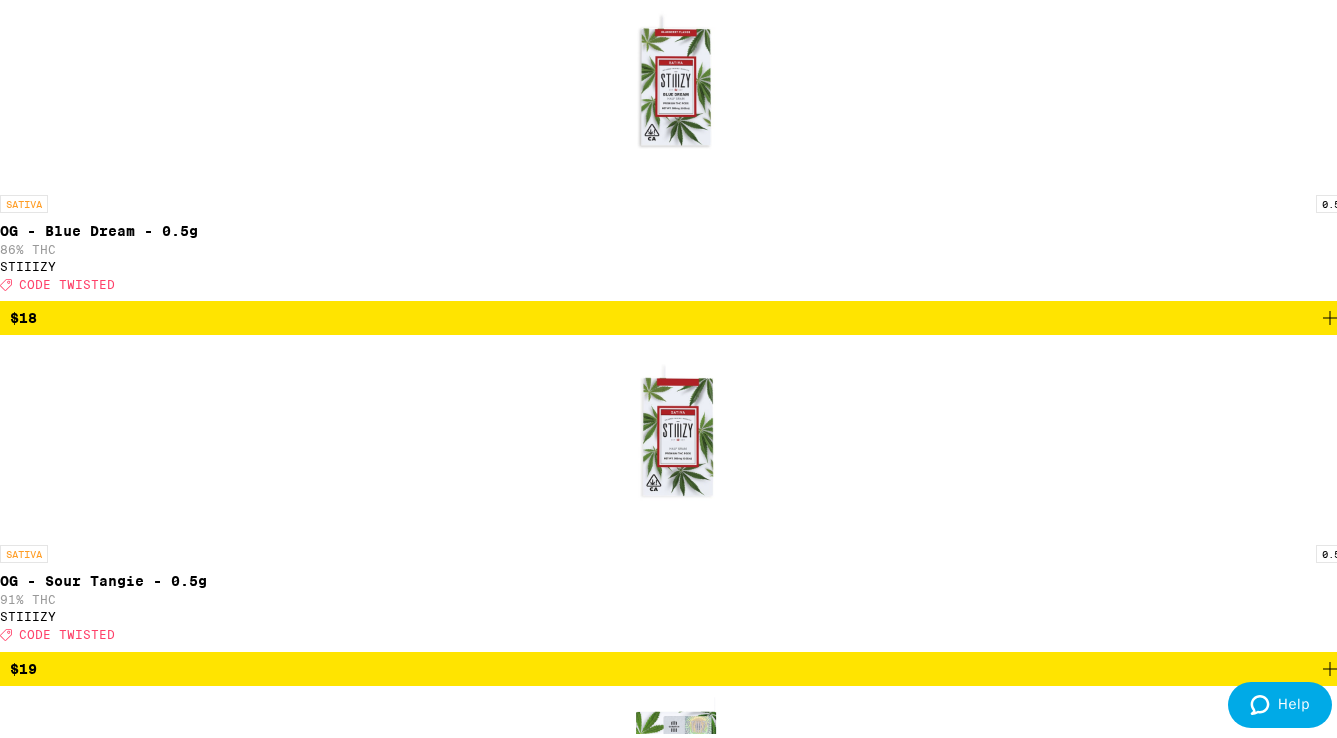 scroll, scrollTop: 2241, scrollLeft: 0, axis: vertical 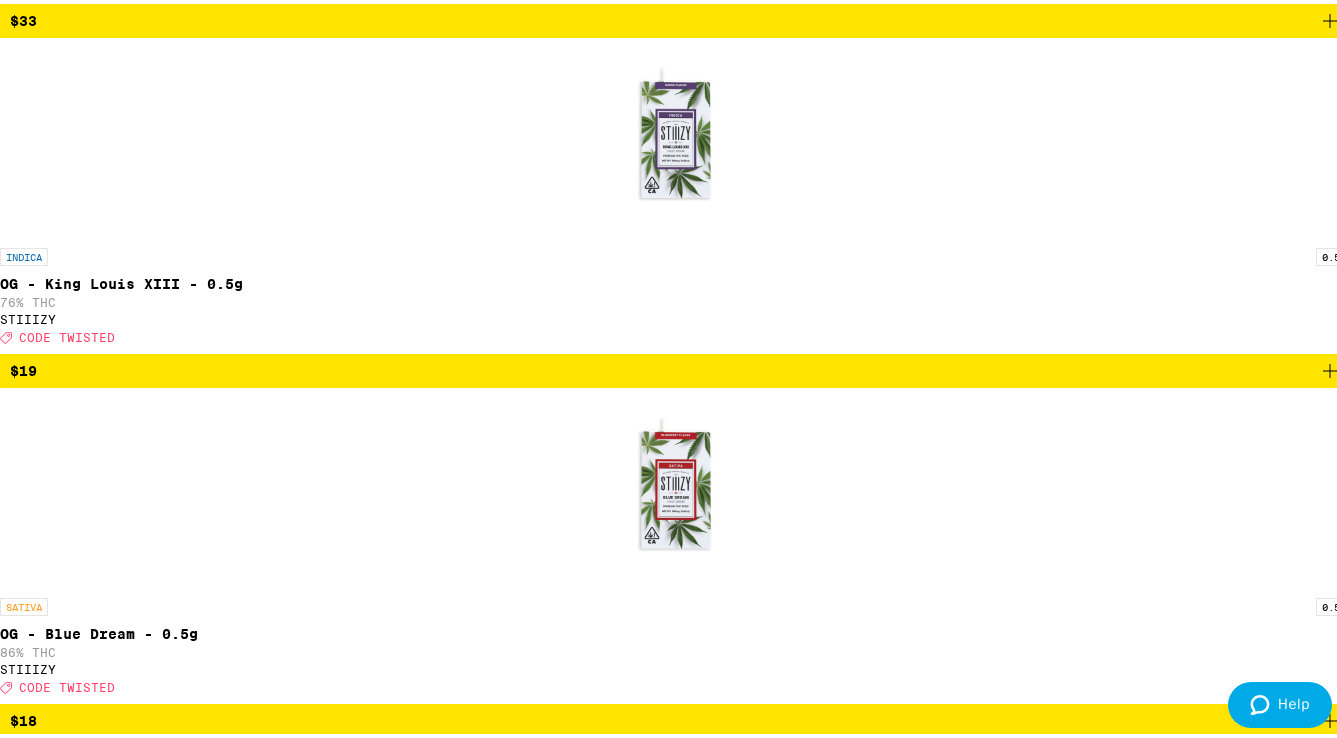 click 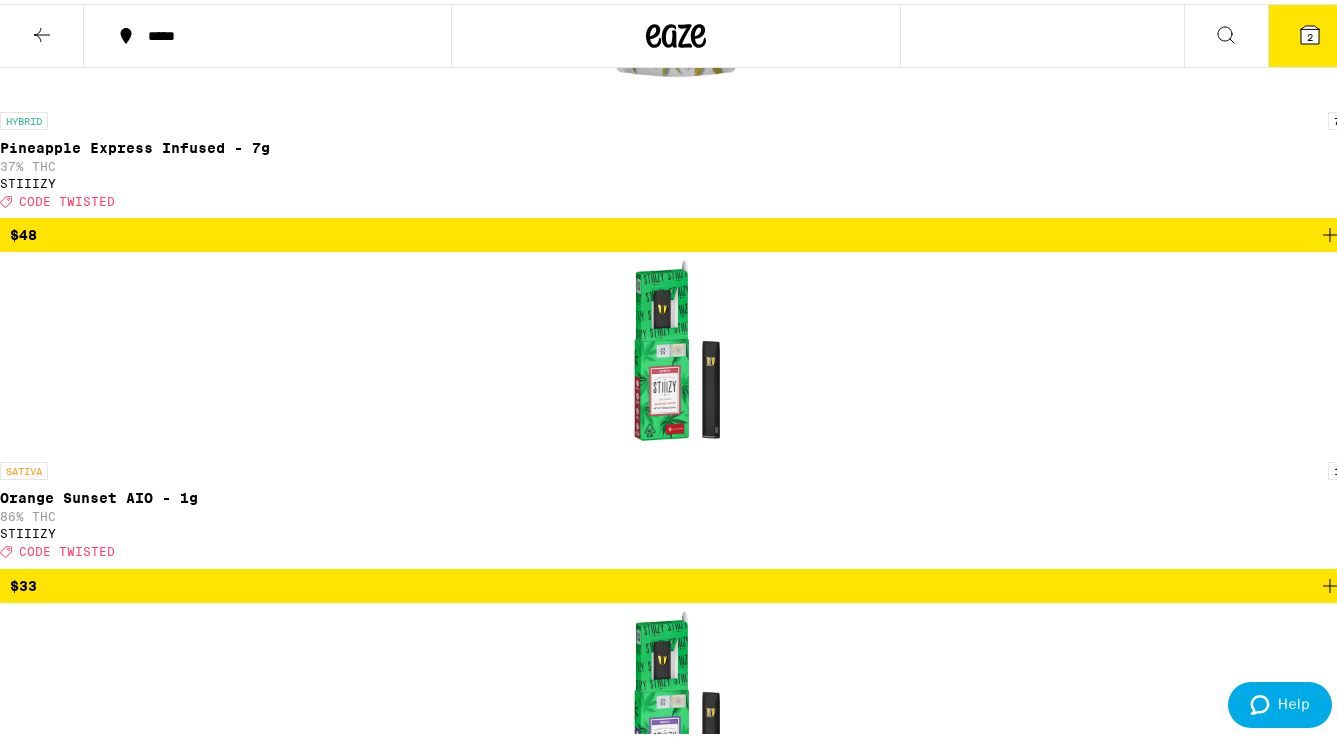 scroll, scrollTop: 0, scrollLeft: 0, axis: both 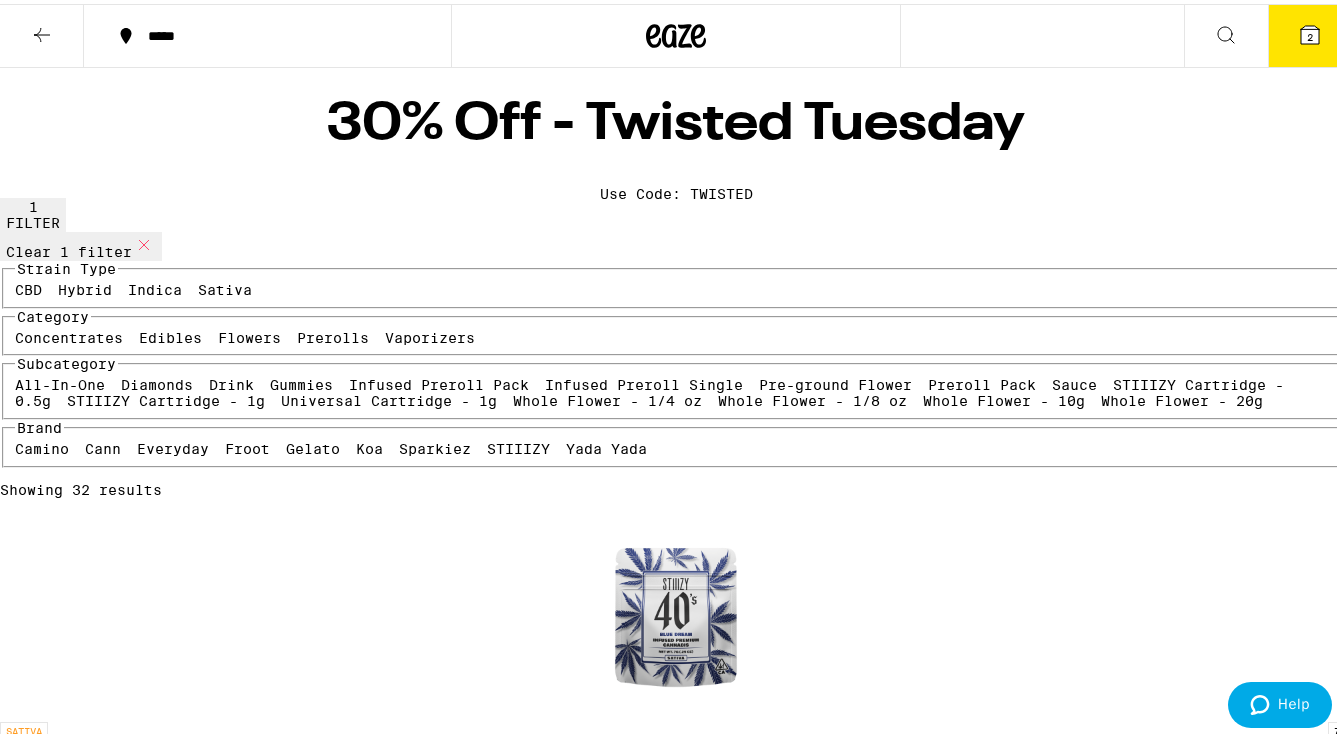 click 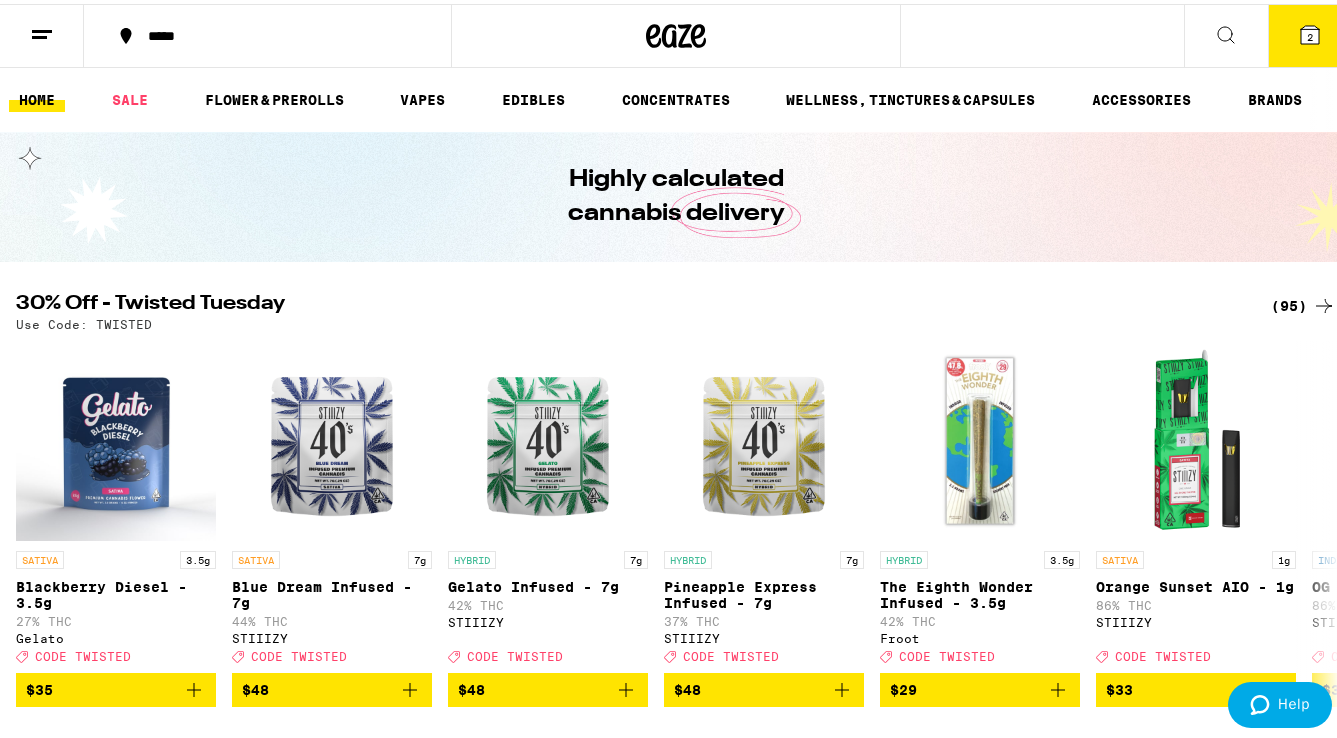 click at bounding box center [1226, 32] 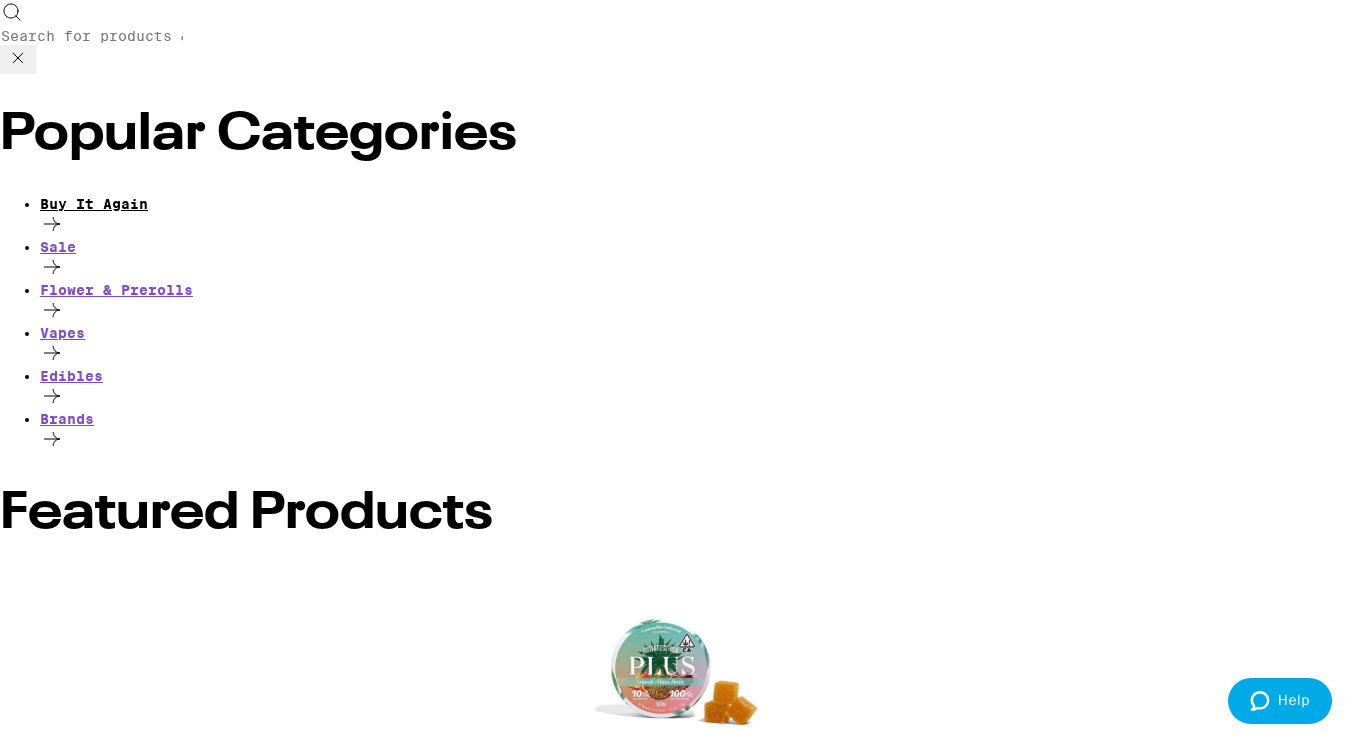 click on "Buy It Again" at bounding box center (696, 204) 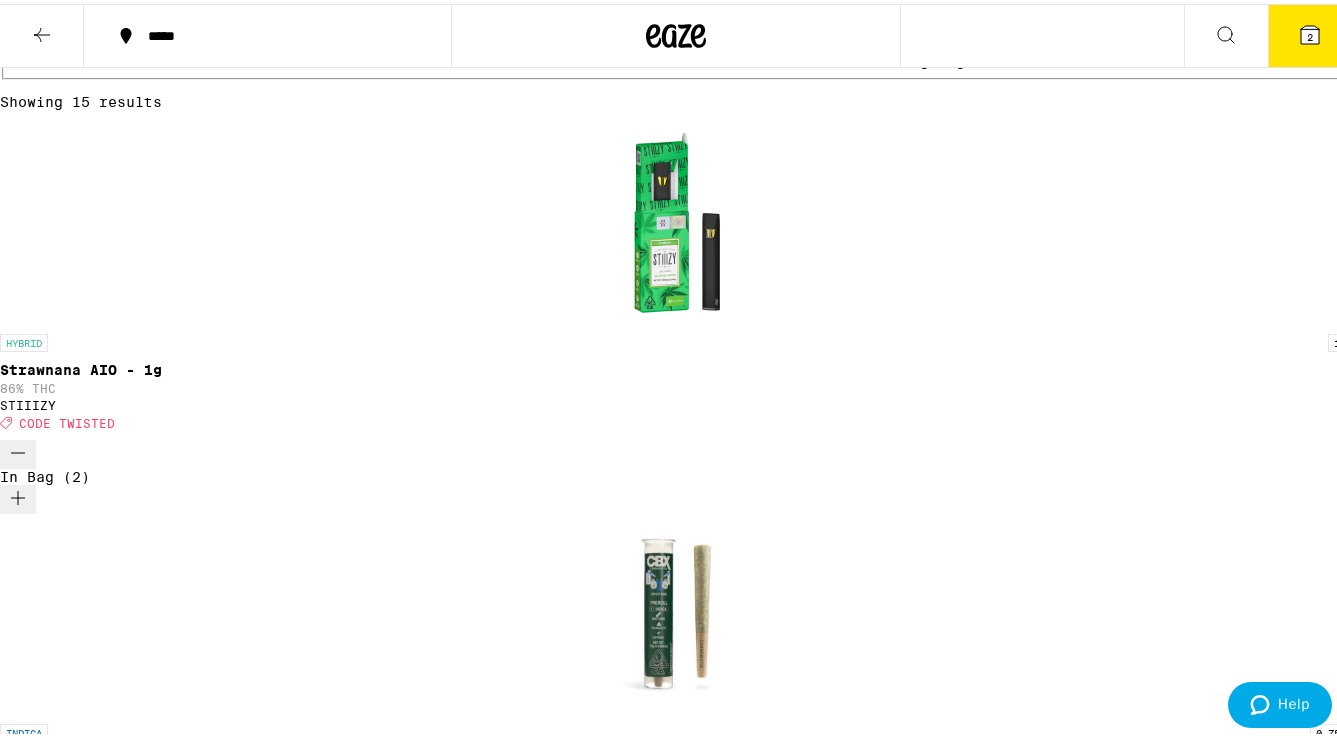 scroll, scrollTop: 0, scrollLeft: 0, axis: both 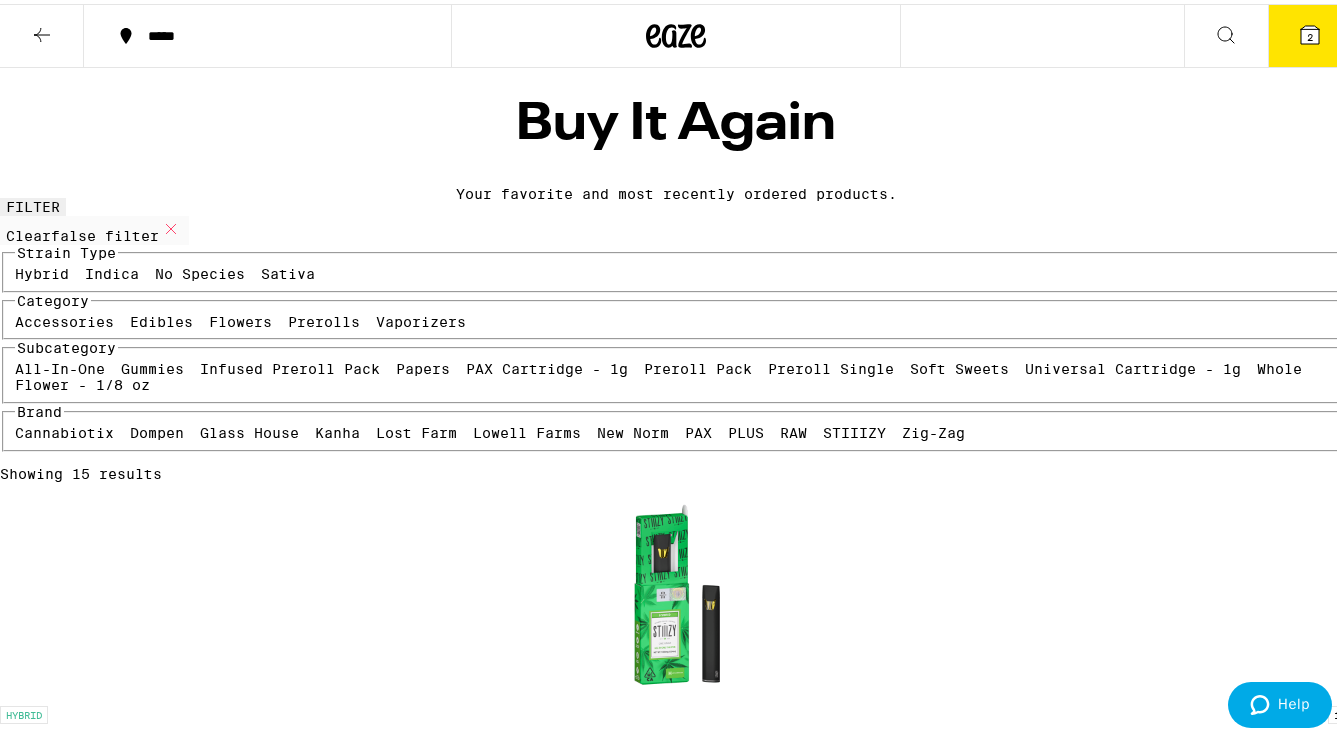 click 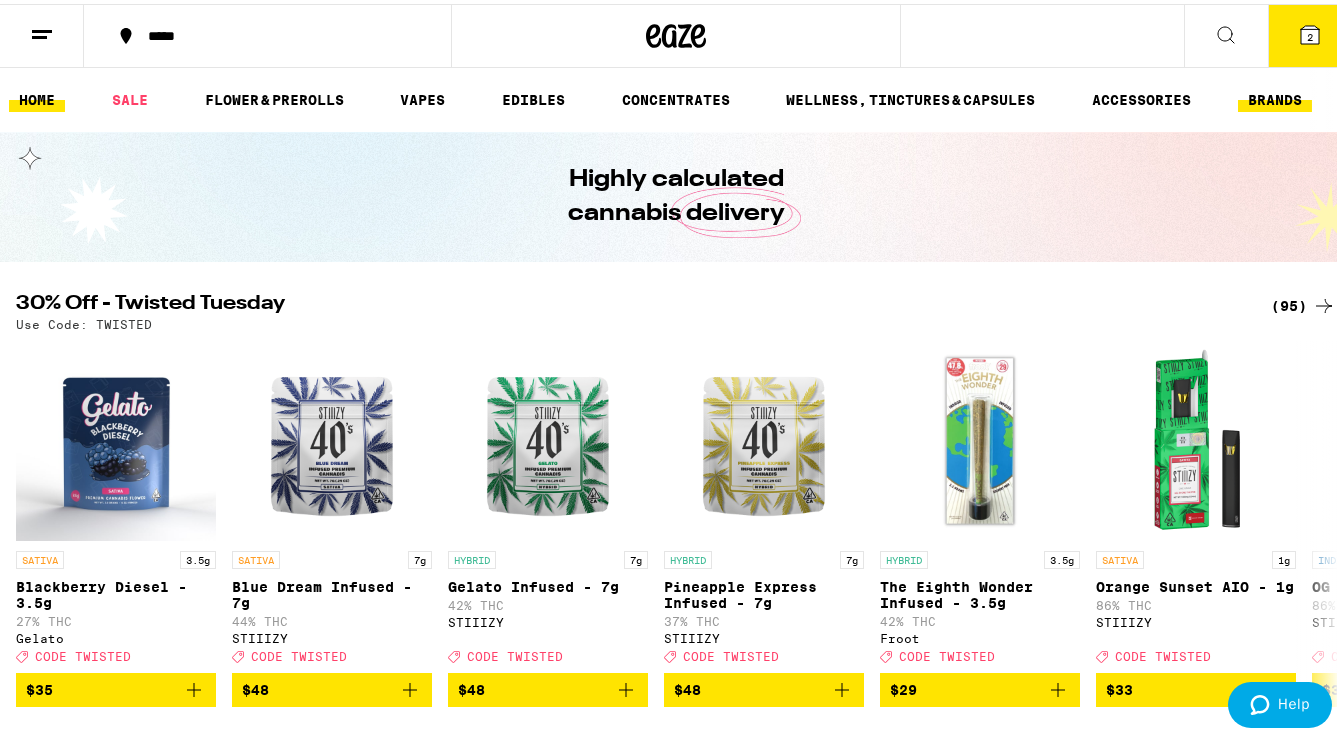 click on "BRANDS" at bounding box center (1275, 96) 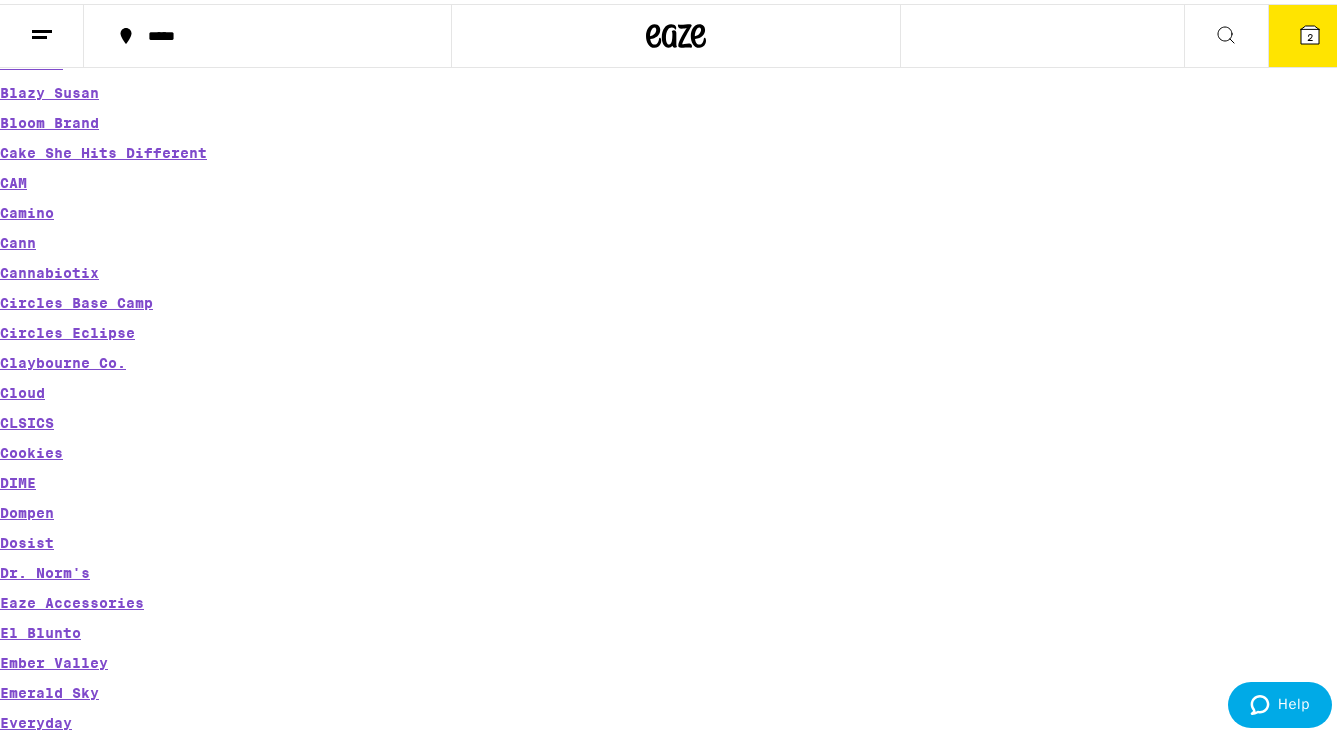 scroll, scrollTop: 547, scrollLeft: 0, axis: vertical 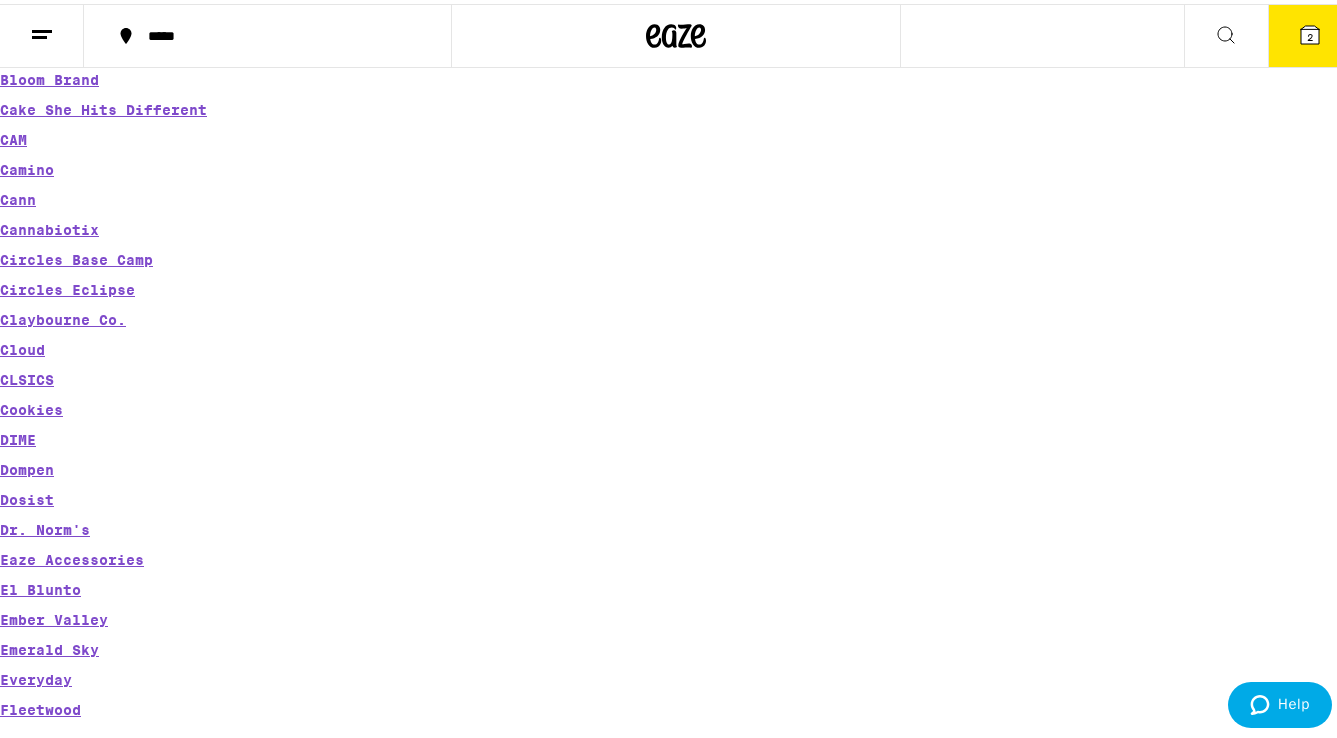 click on "Pure Beauty" at bounding box center (49, 1769) 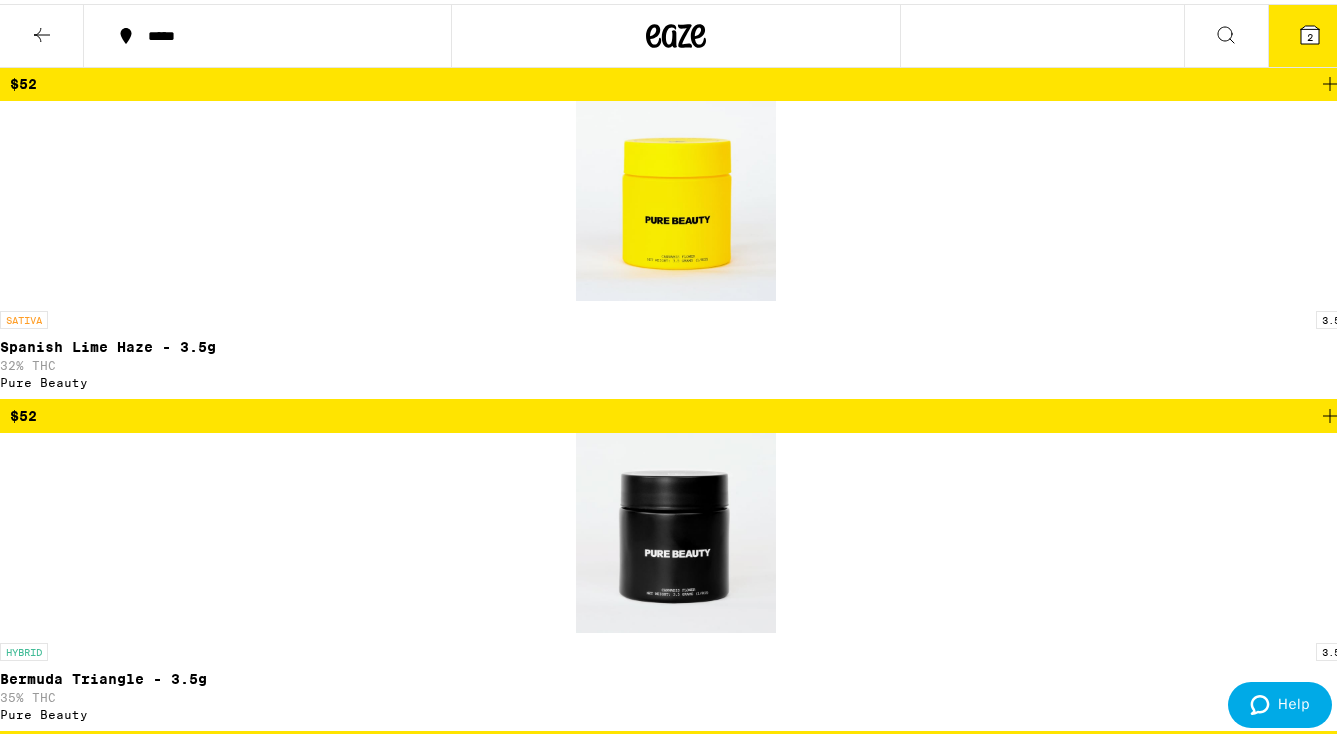 scroll, scrollTop: 1474, scrollLeft: 0, axis: vertical 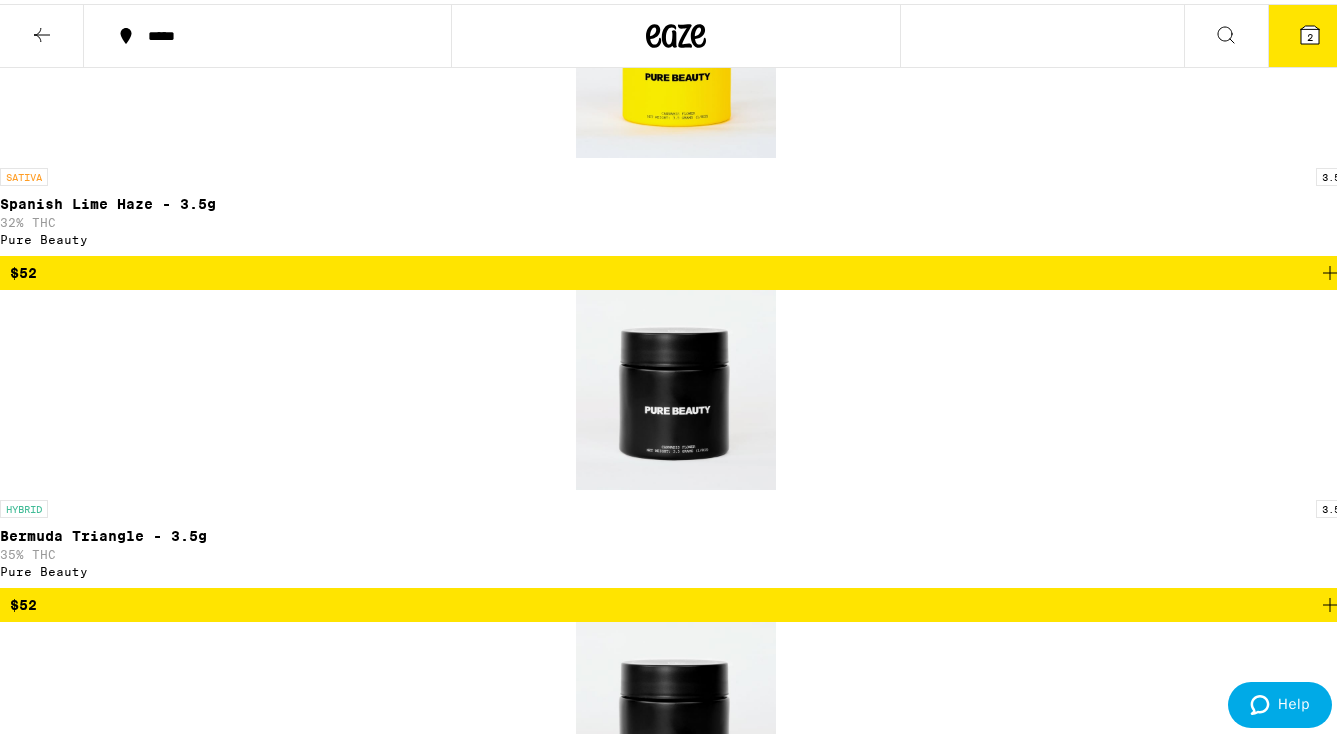 click on "$50" at bounding box center [676, 3921] 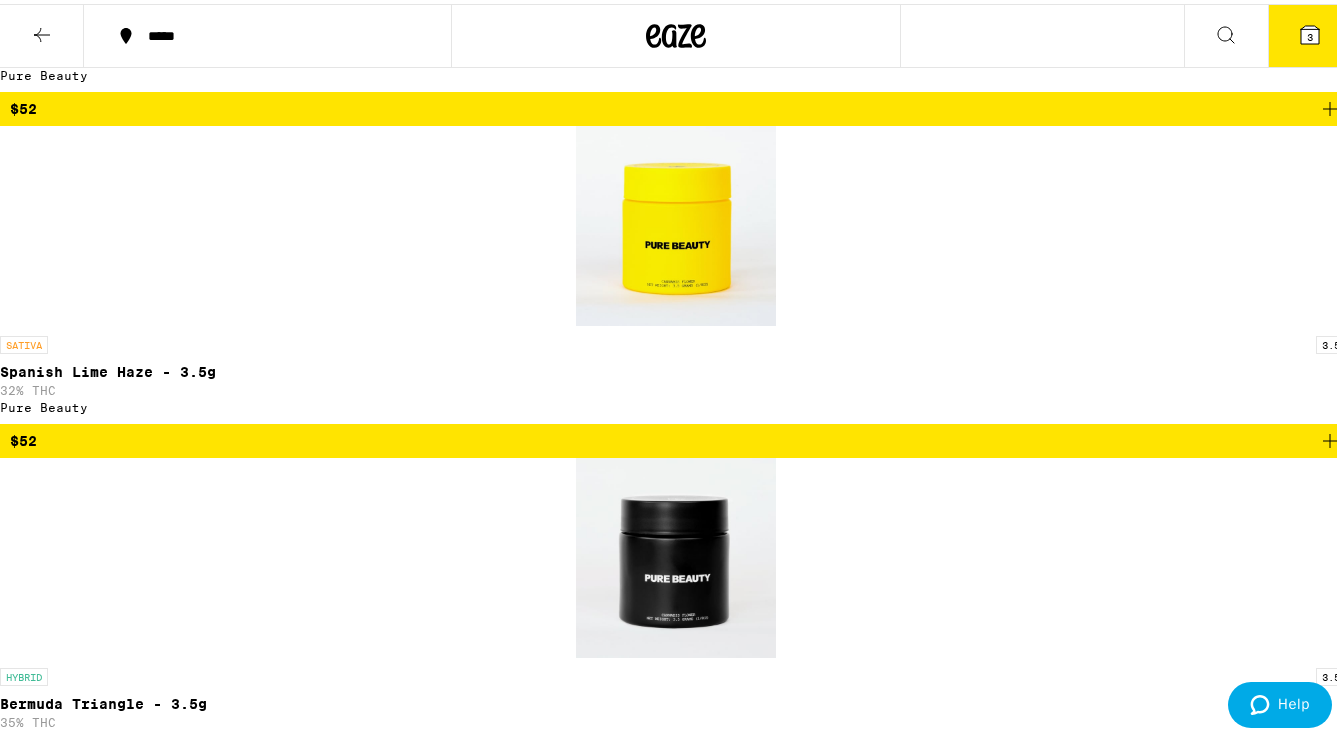 scroll, scrollTop: 1442, scrollLeft: 0, axis: vertical 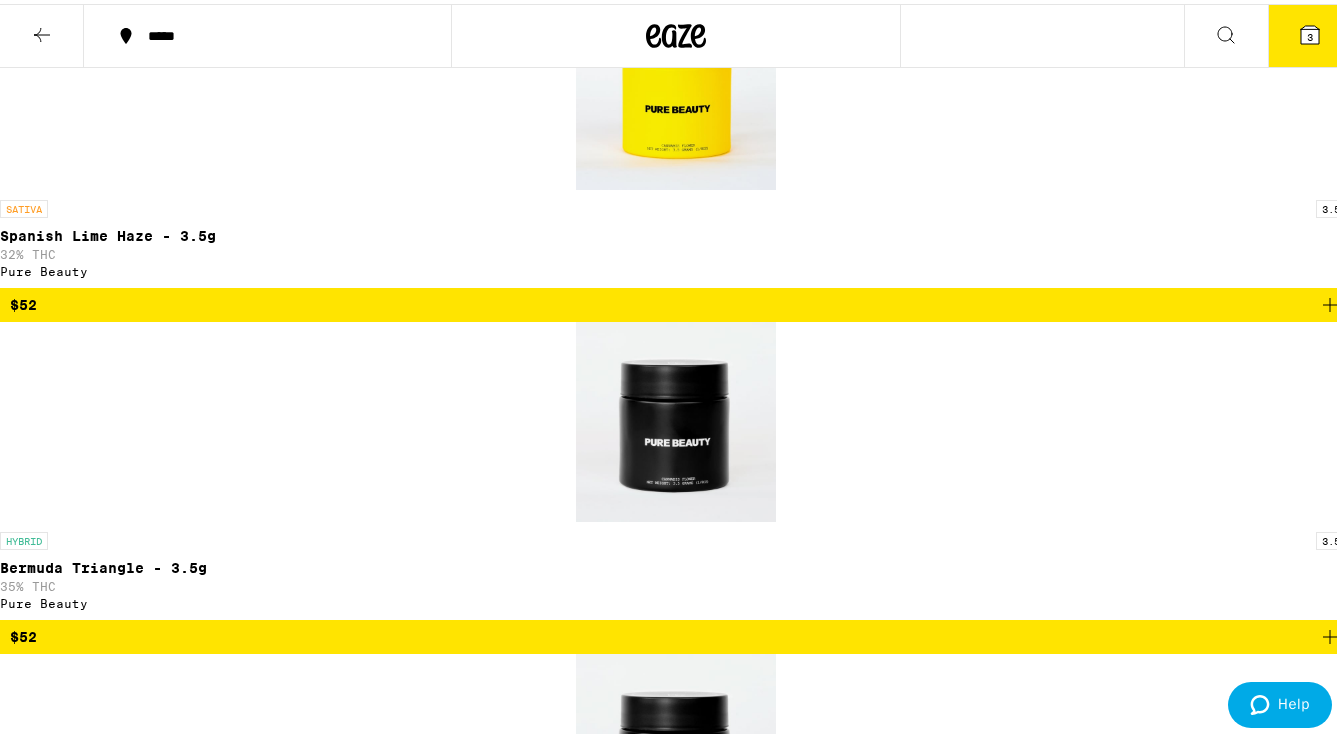 click on "$50" at bounding box center (676, 3289) 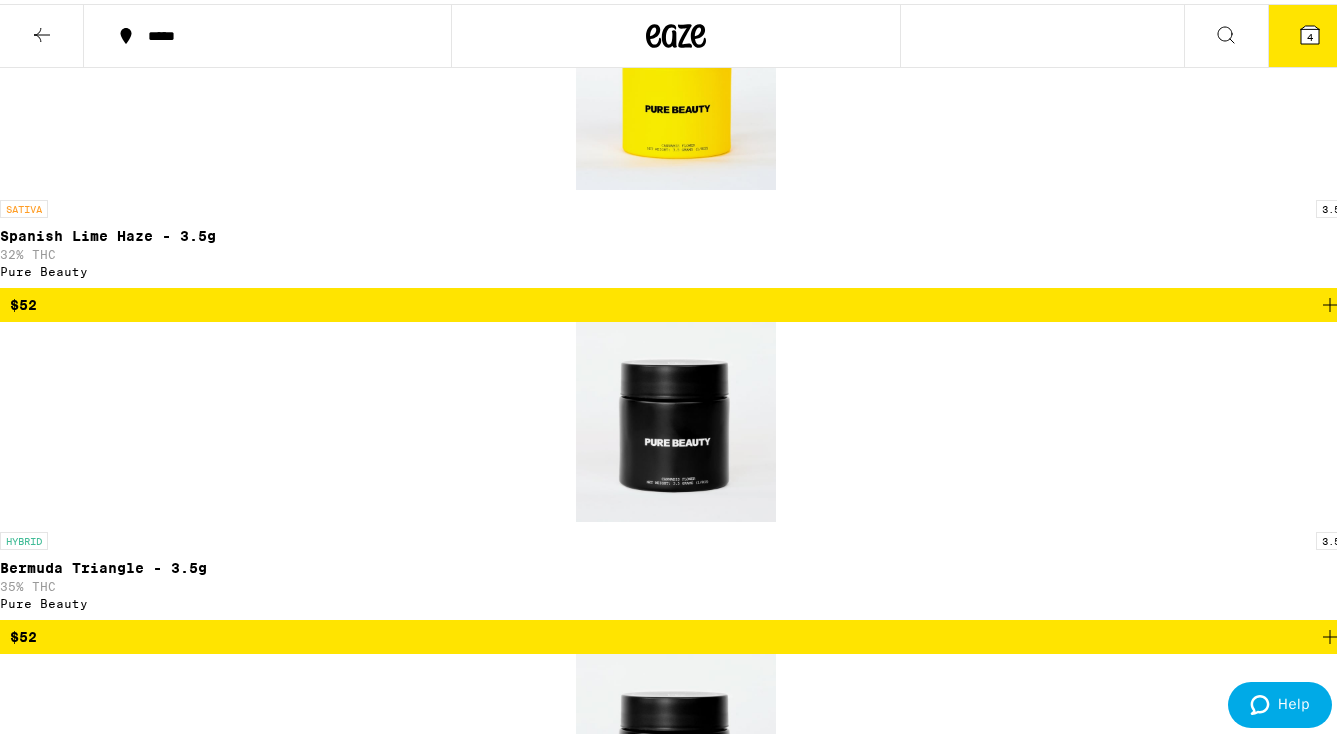 click 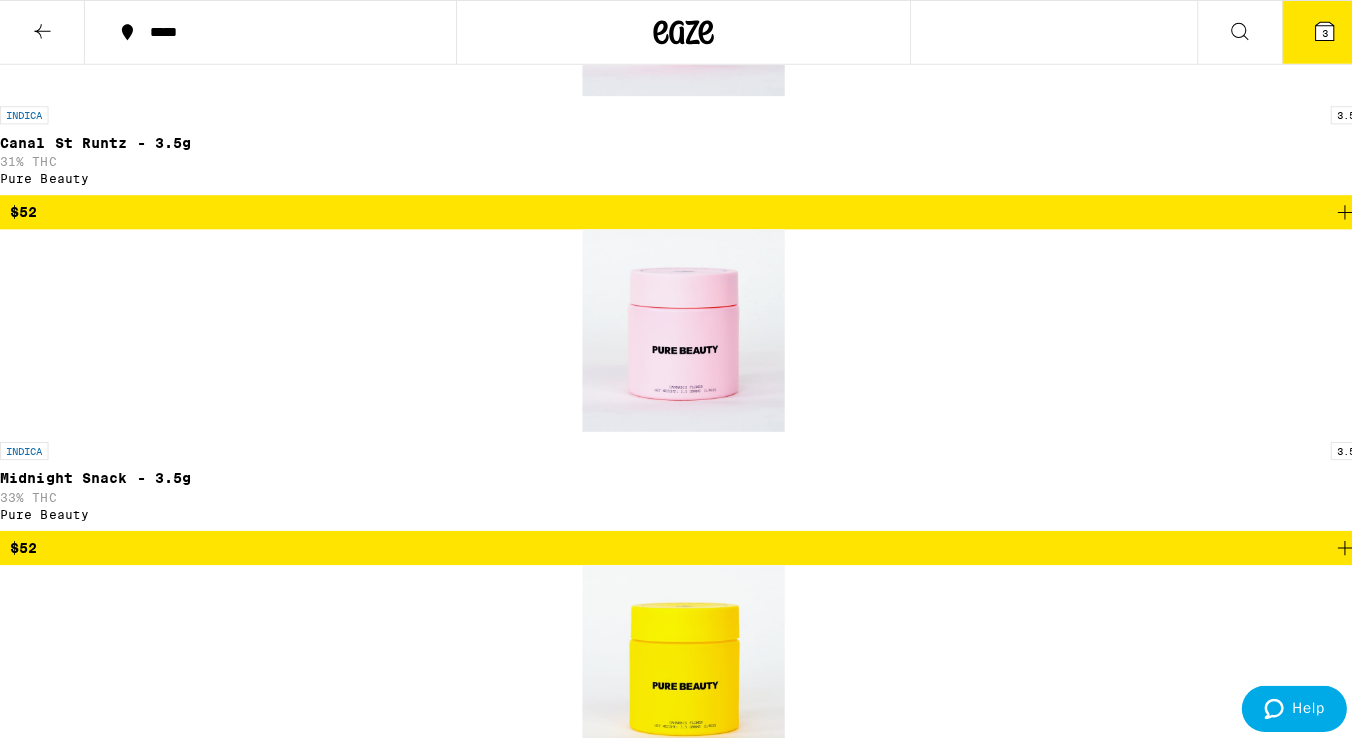 scroll, scrollTop: 519, scrollLeft: 0, axis: vertical 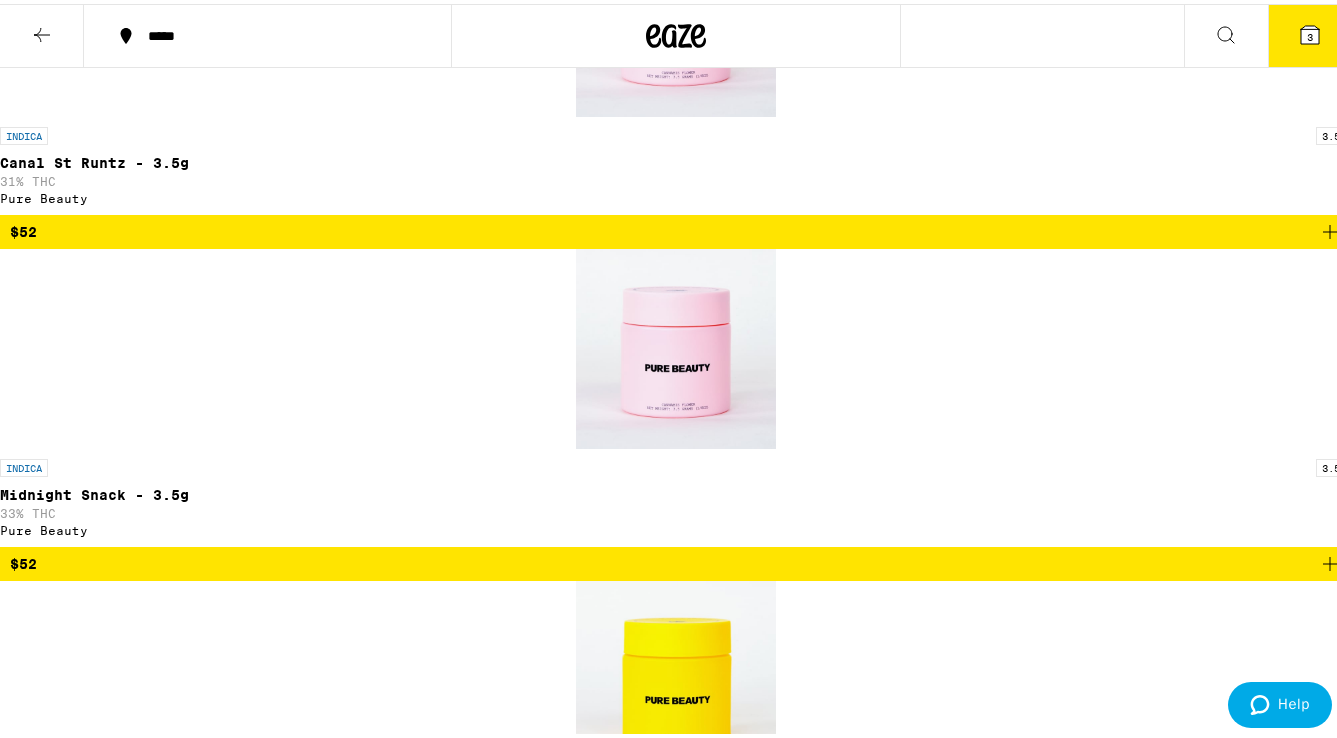 click on "$52" at bounding box center [676, 228] 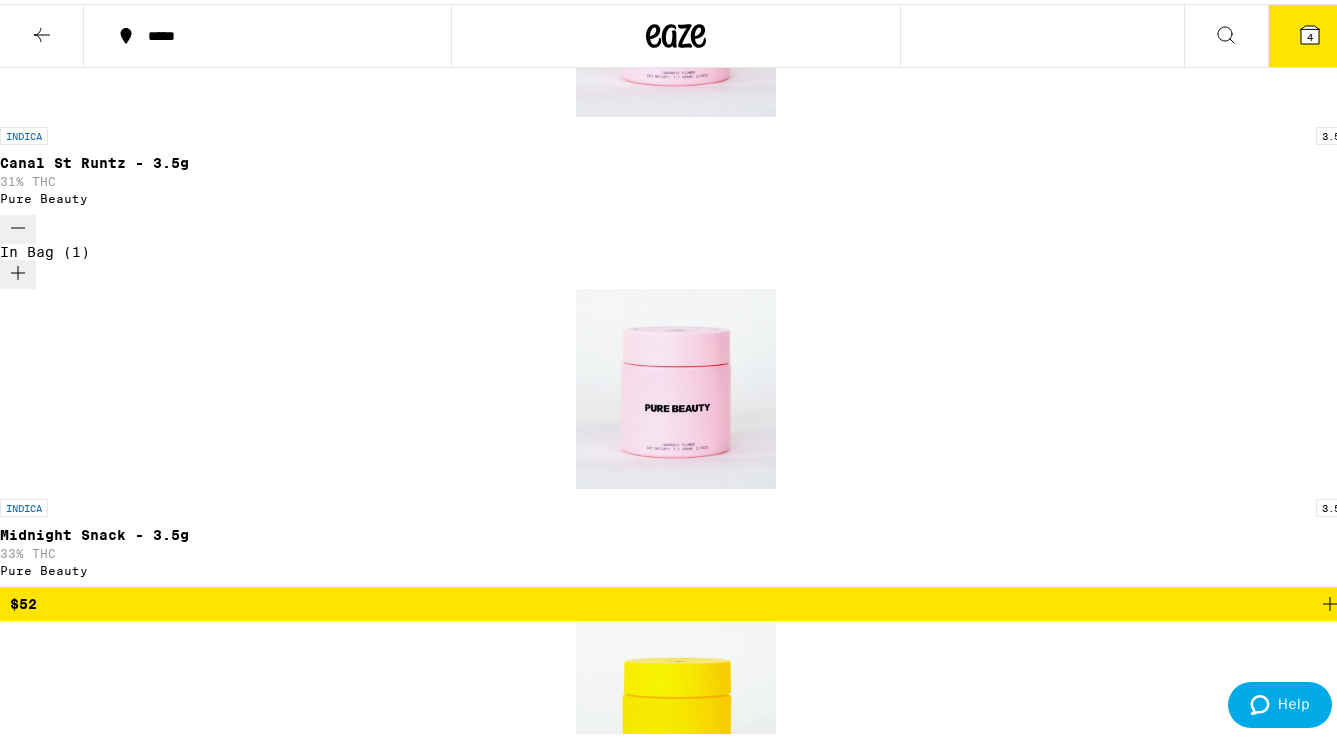 click on "4" at bounding box center [1310, 33] 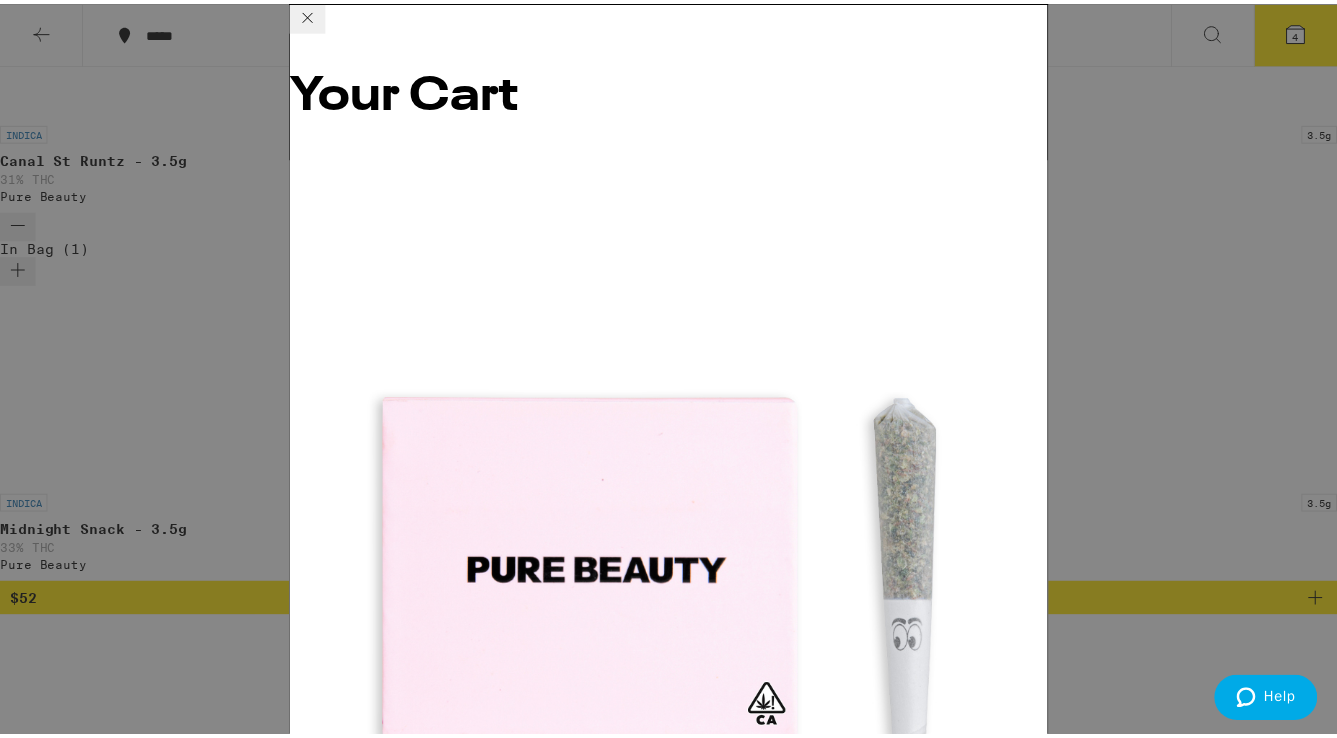 scroll, scrollTop: 0, scrollLeft: 0, axis: both 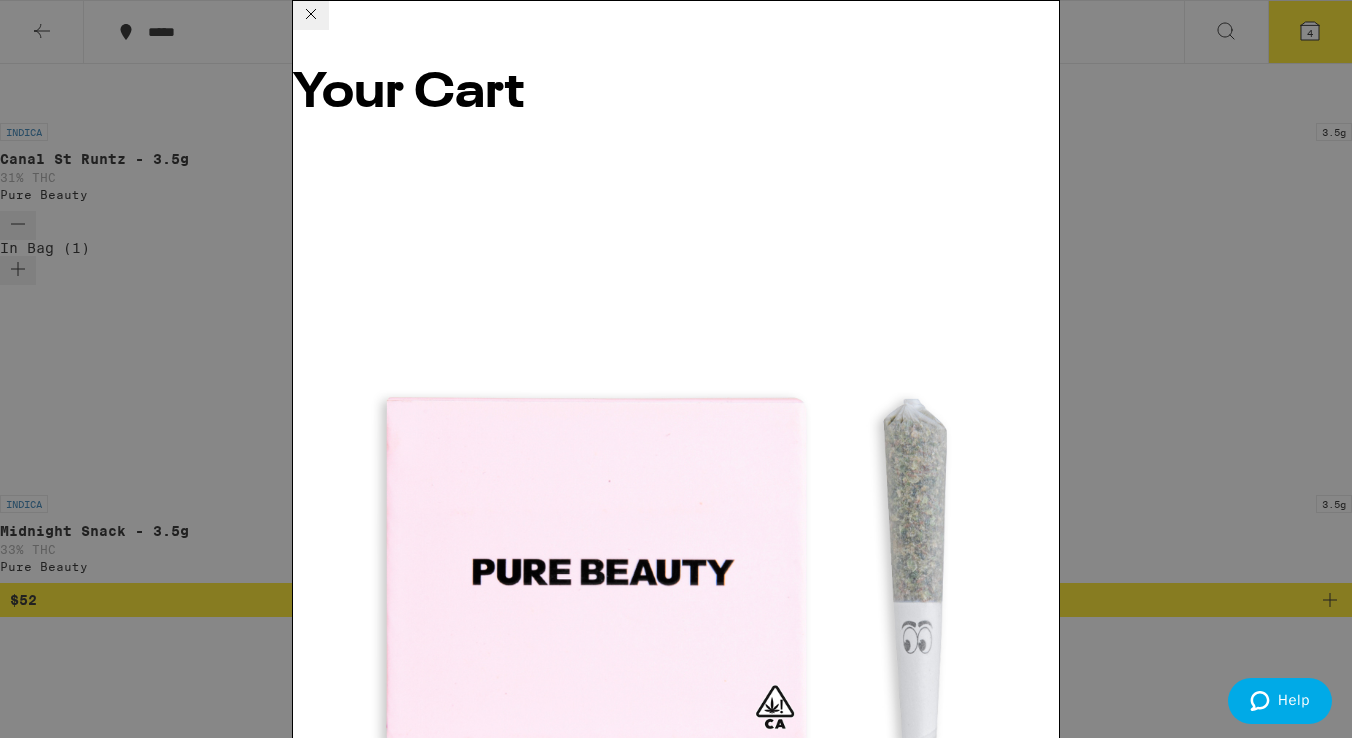 click 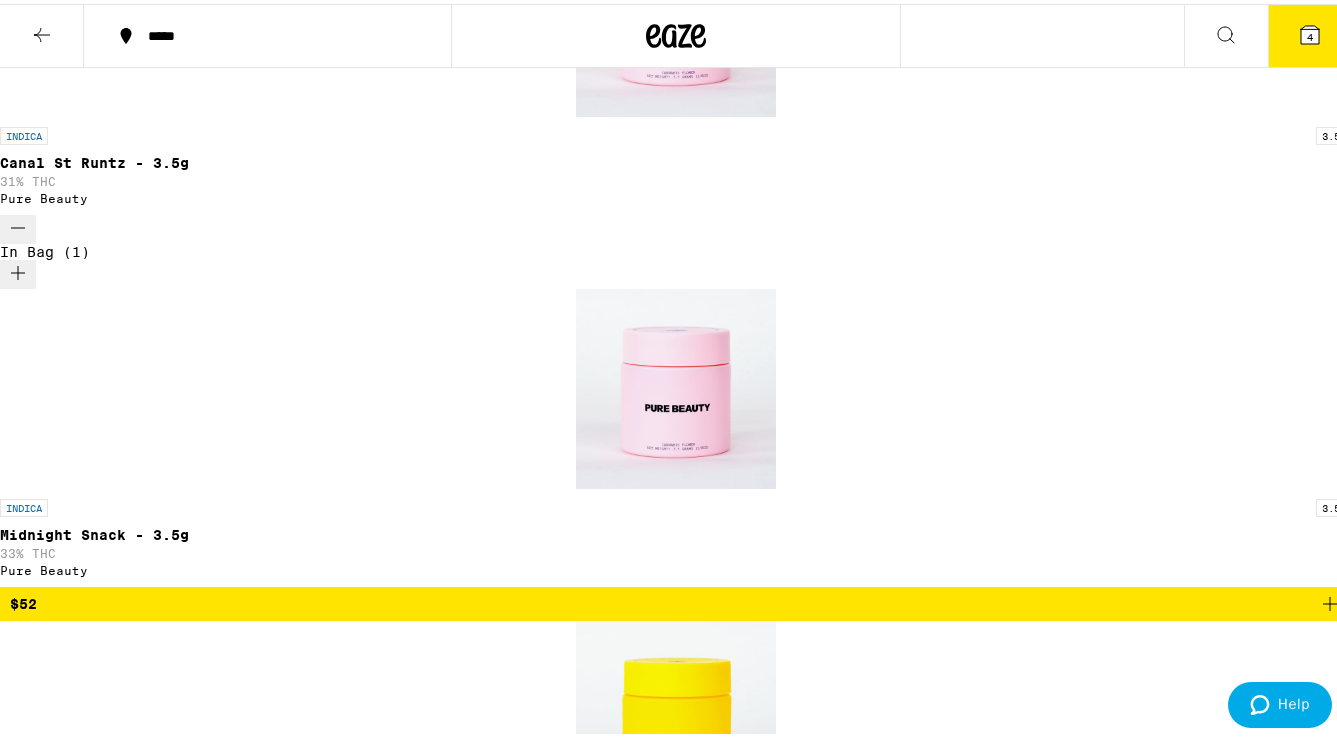 click at bounding box center [42, 32] 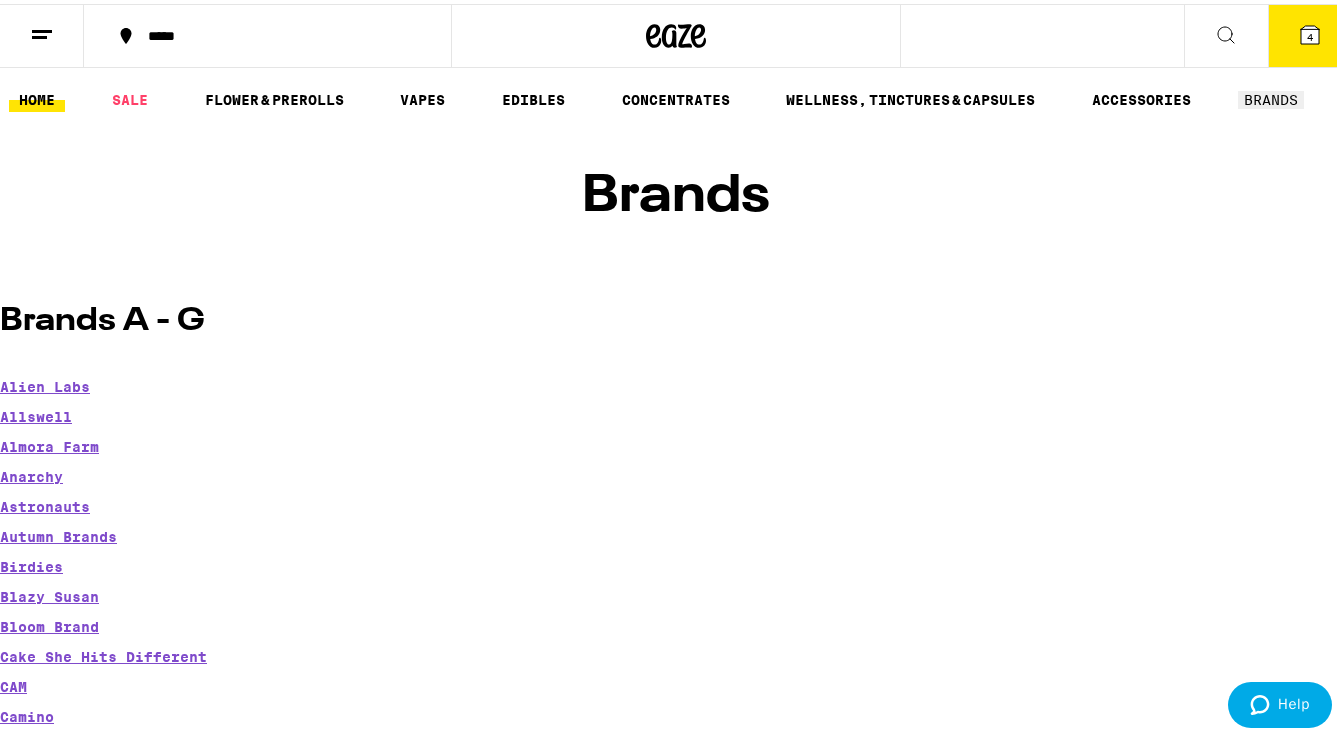 click on "HOME" at bounding box center (37, 96) 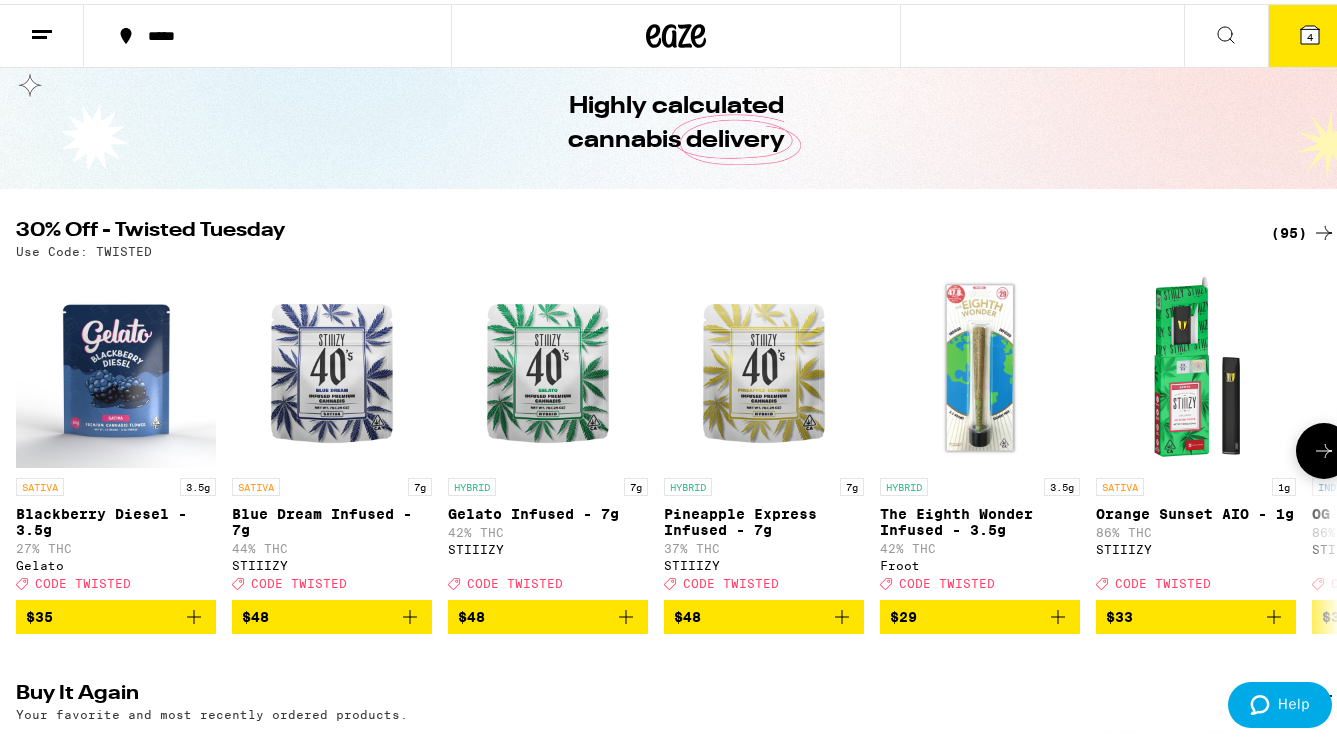 scroll, scrollTop: 0, scrollLeft: 0, axis: both 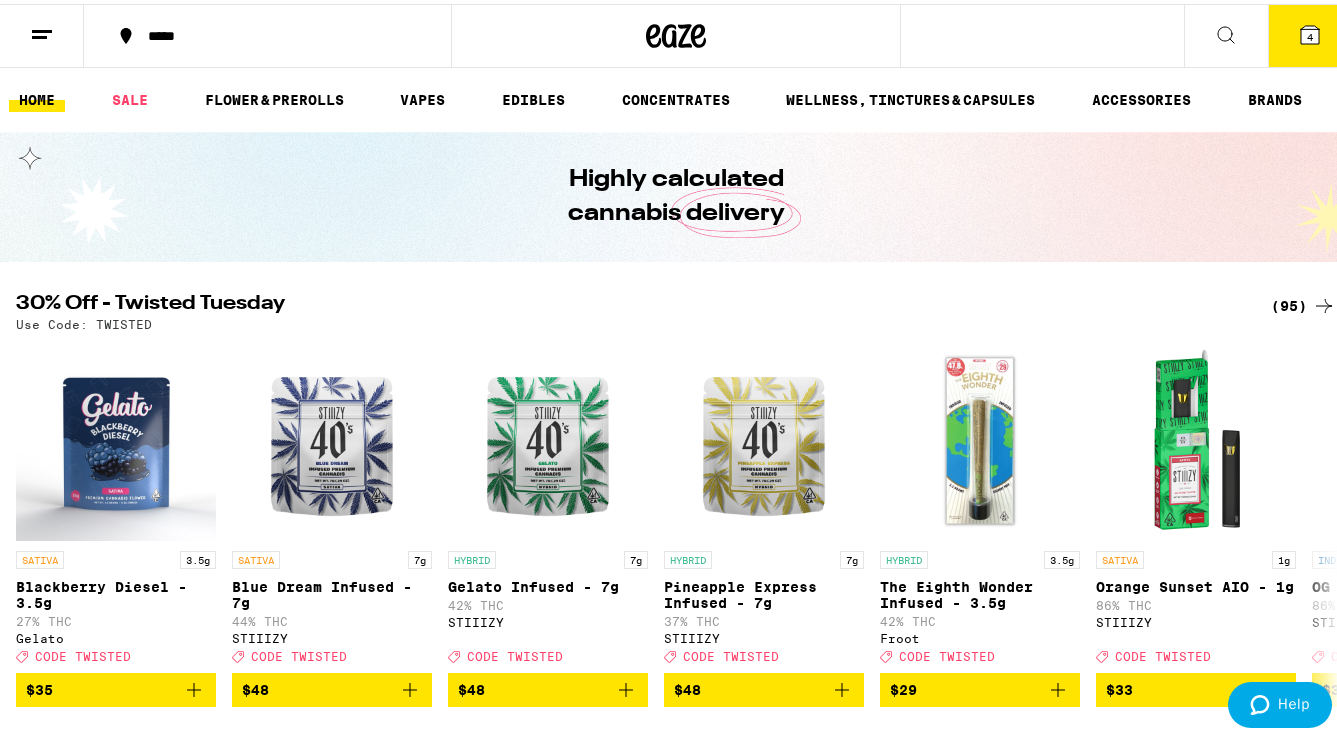 click on "4" at bounding box center (1310, 32) 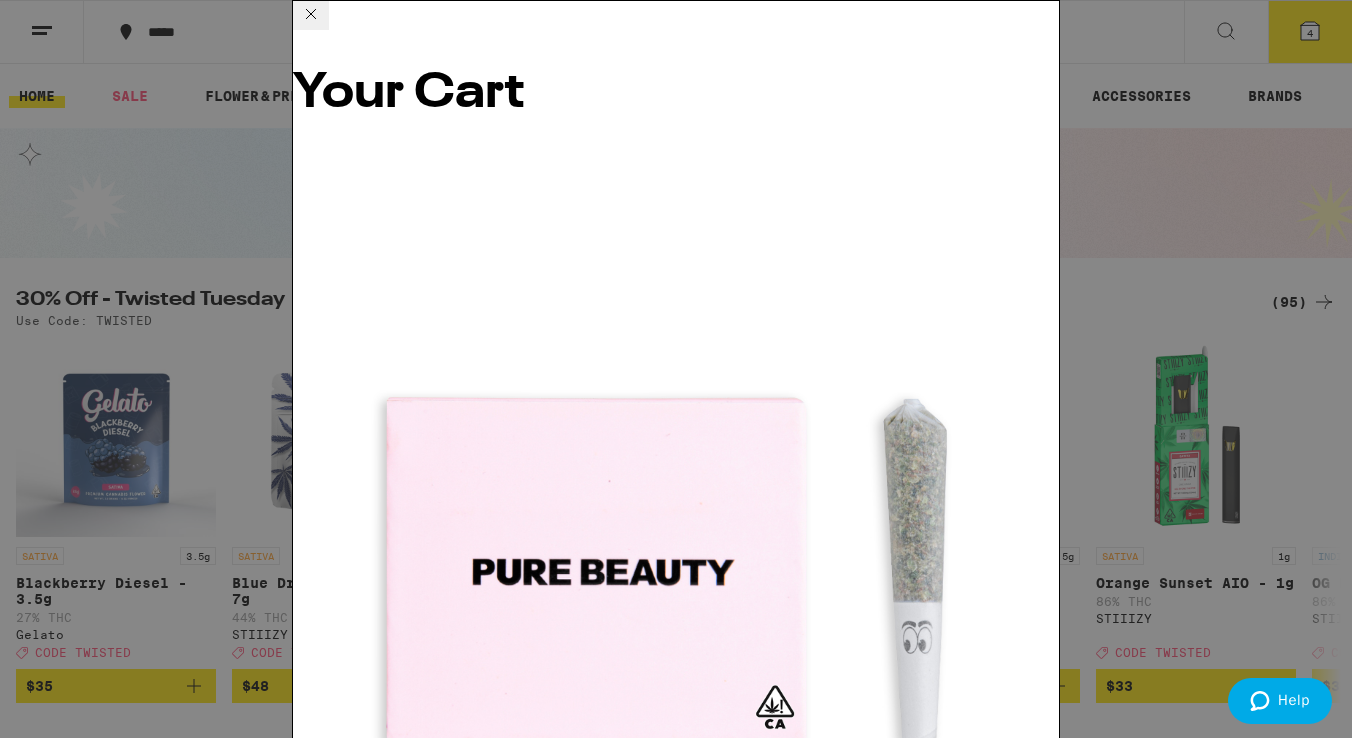 click 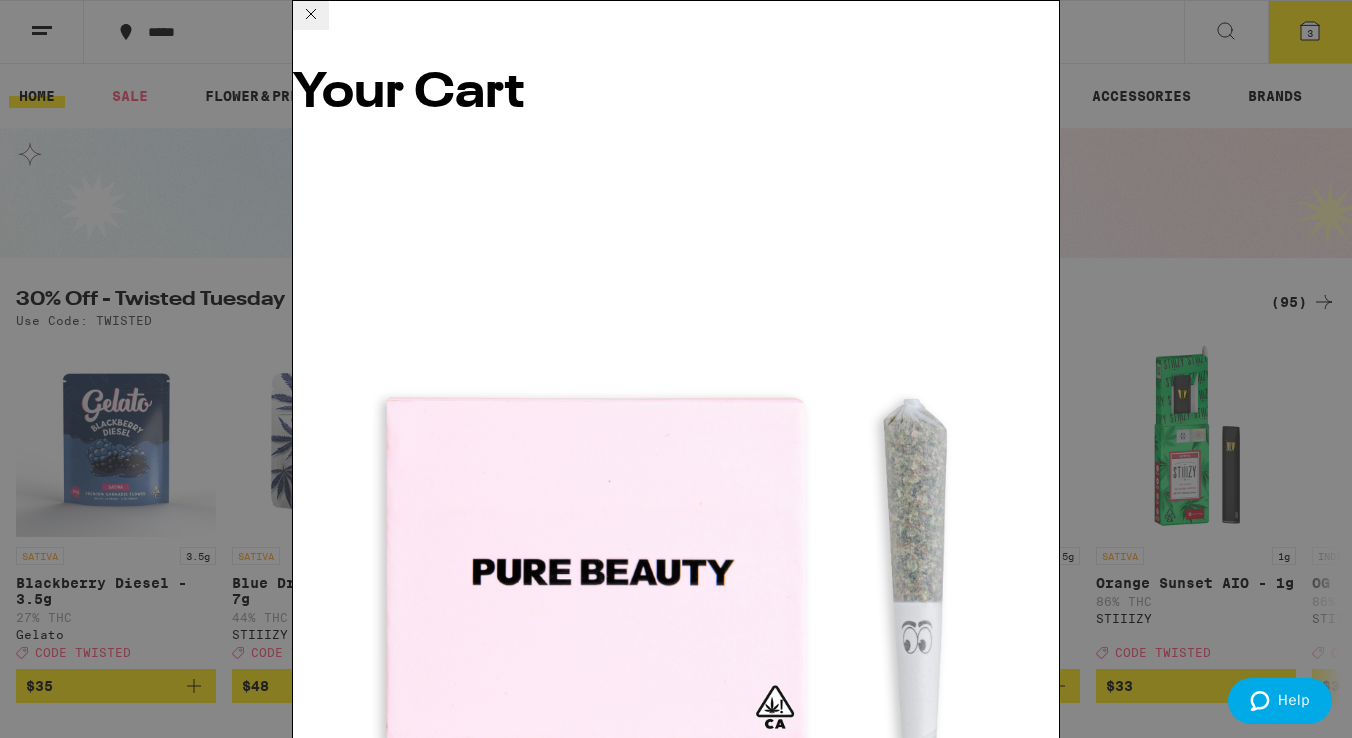 click on "Apply Promo" at bounding box center [348, 3445] 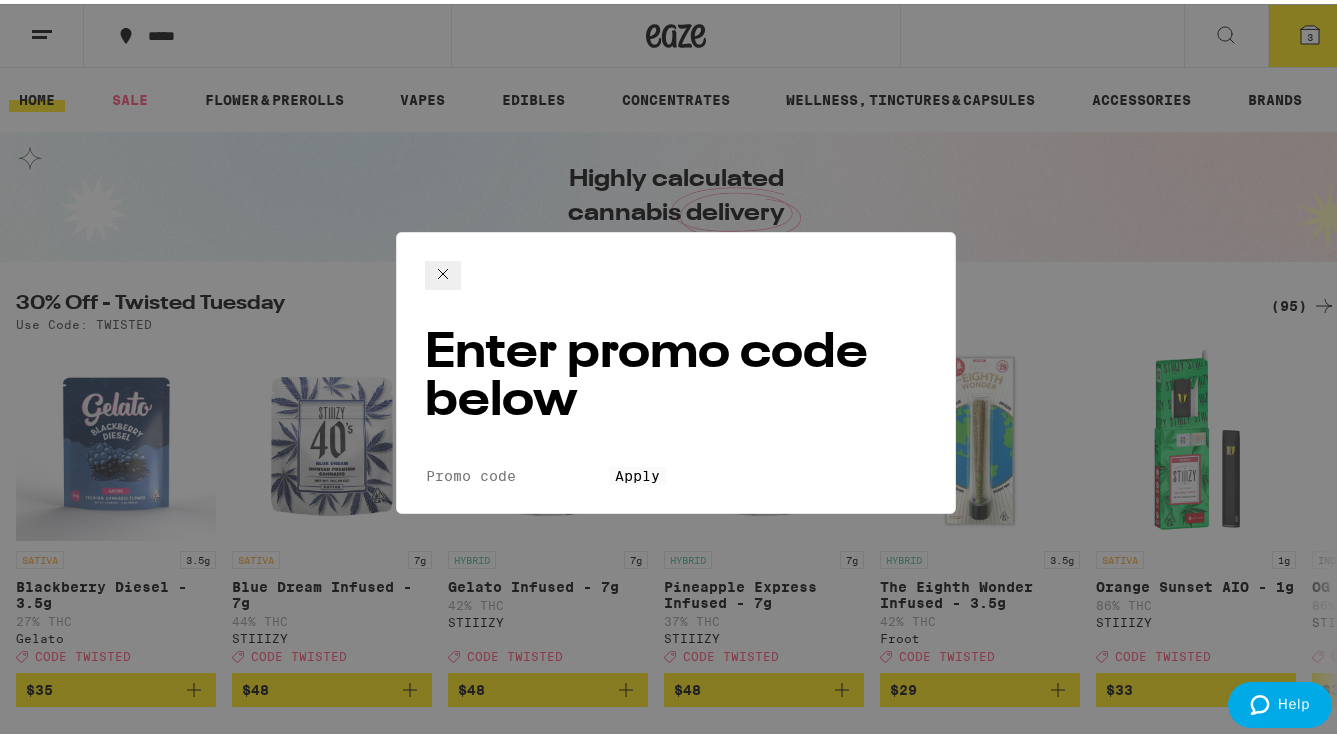 click on "Enter promo code below Promo Code Apply" at bounding box center (676, 369) 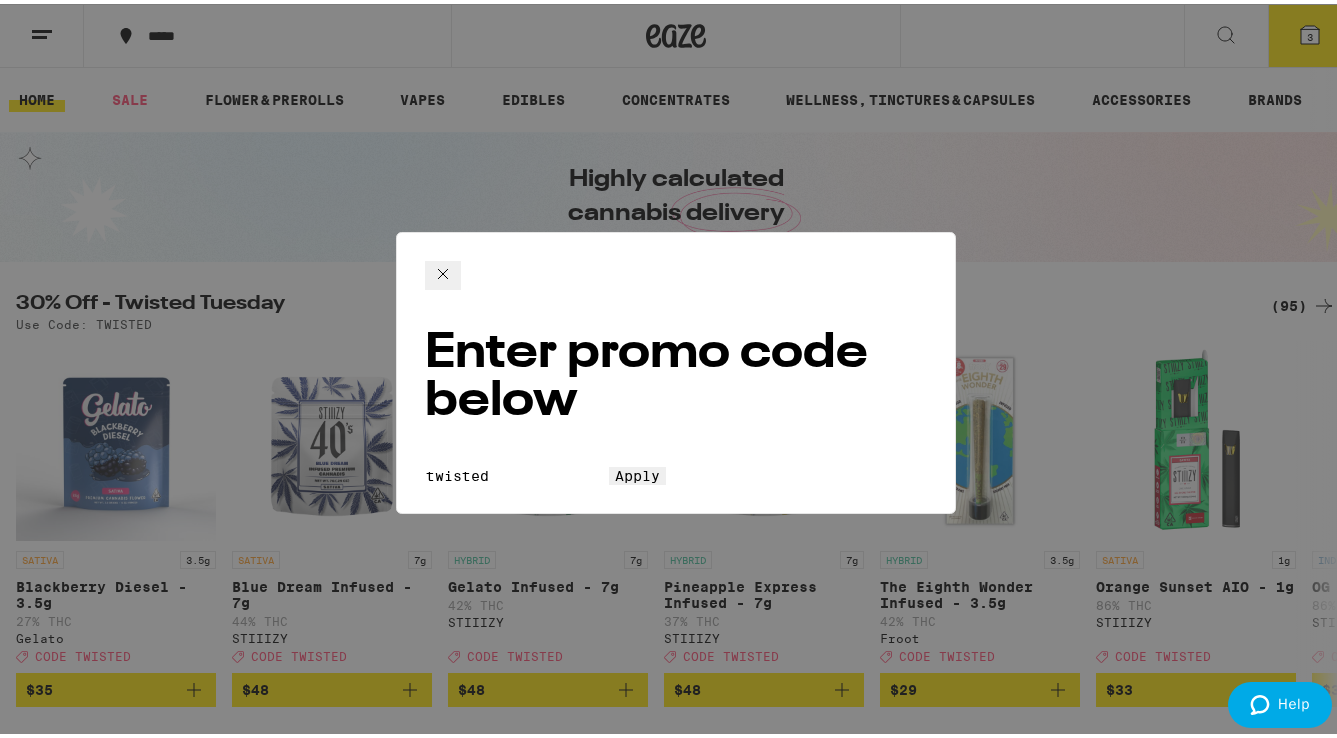 type on "twisted" 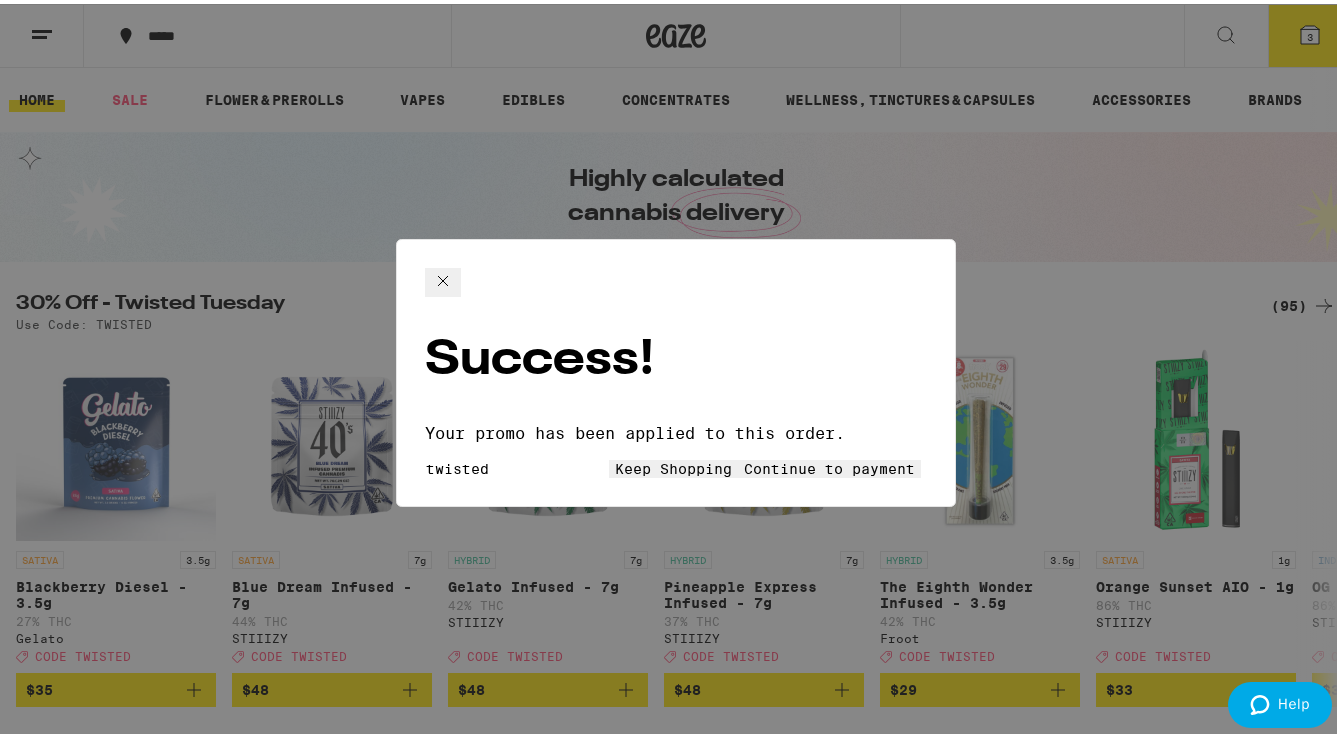 click on "Continue to payment" at bounding box center (829, 465) 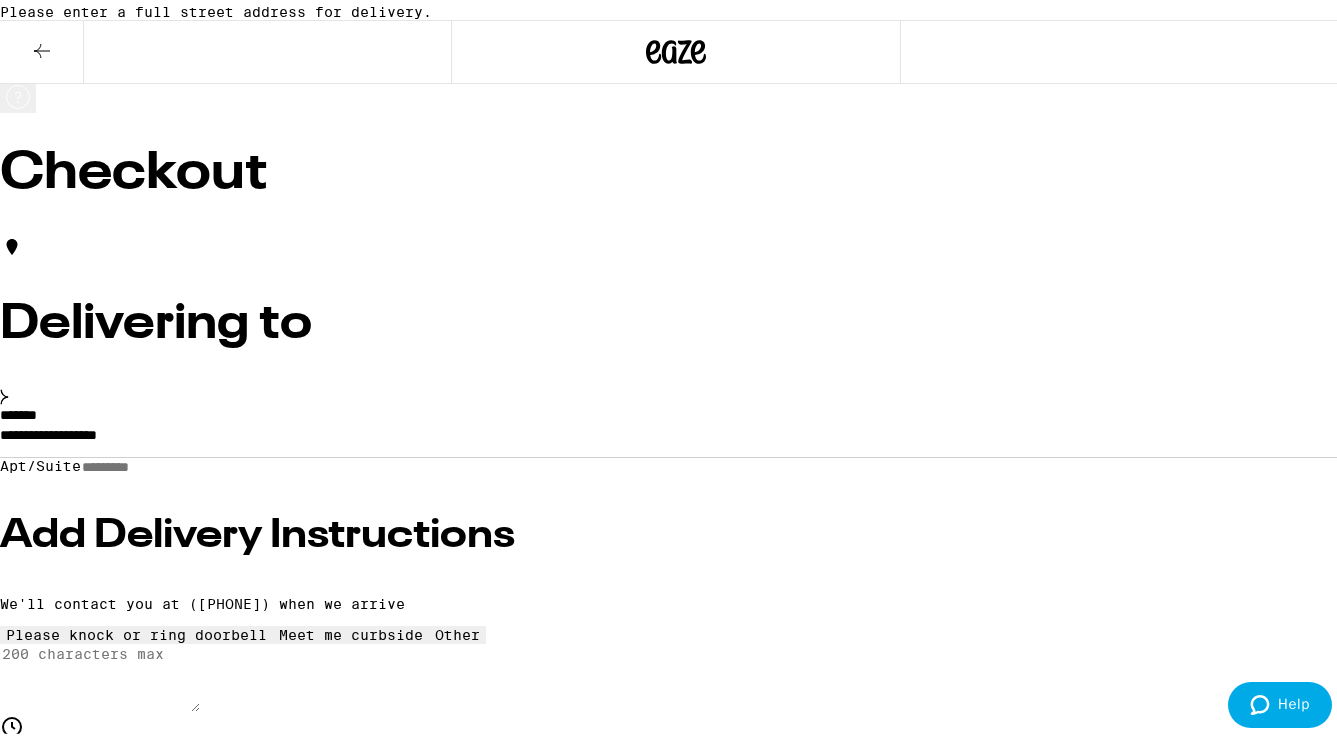 scroll, scrollTop: 117, scrollLeft: 0, axis: vertical 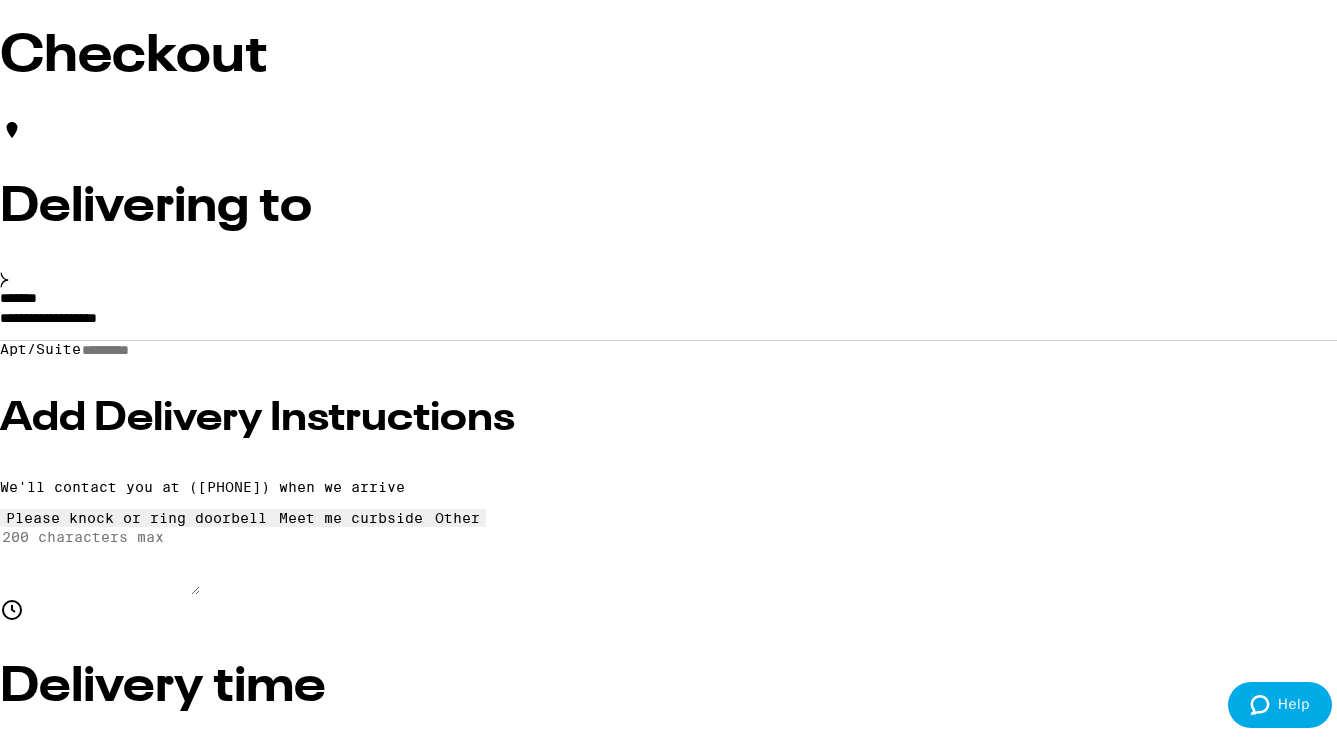 click on "**********" at bounding box center (676, 319) 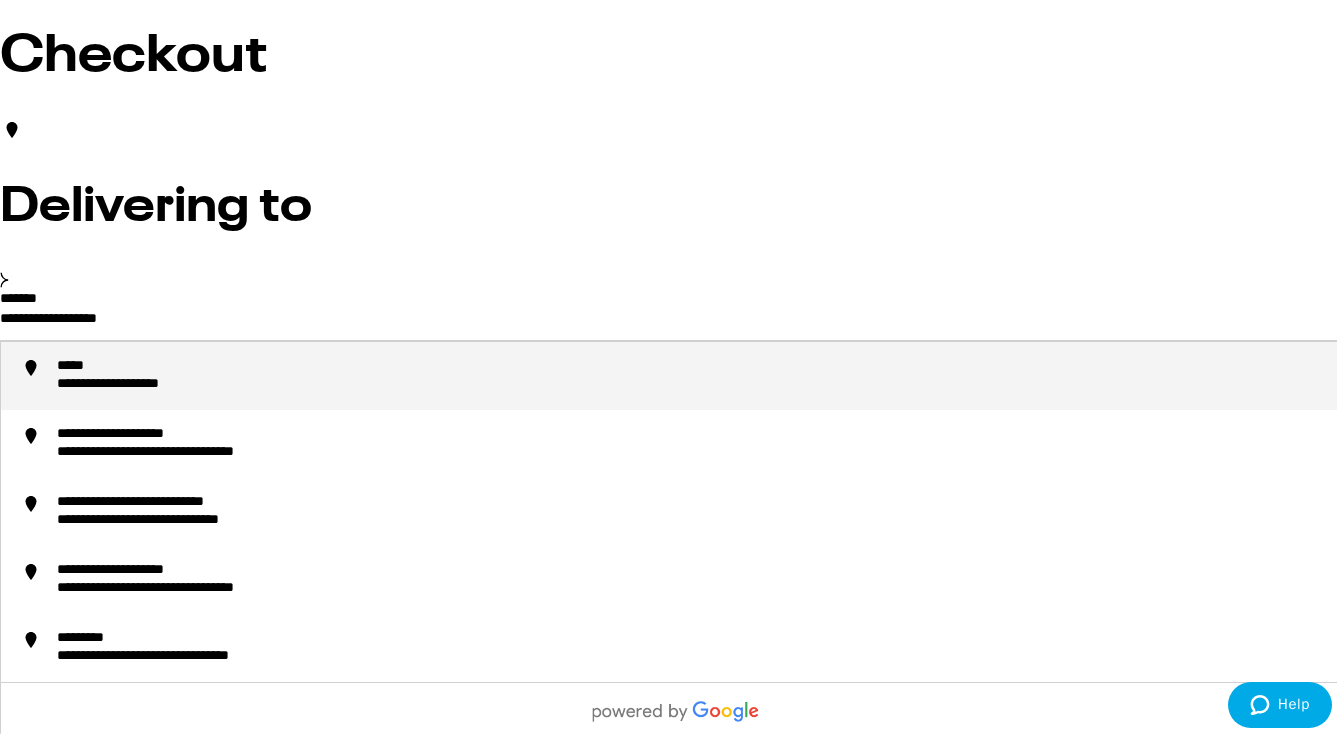 drag, startPoint x: 400, startPoint y: 340, endPoint x: 46, endPoint y: 328, distance: 354.20334 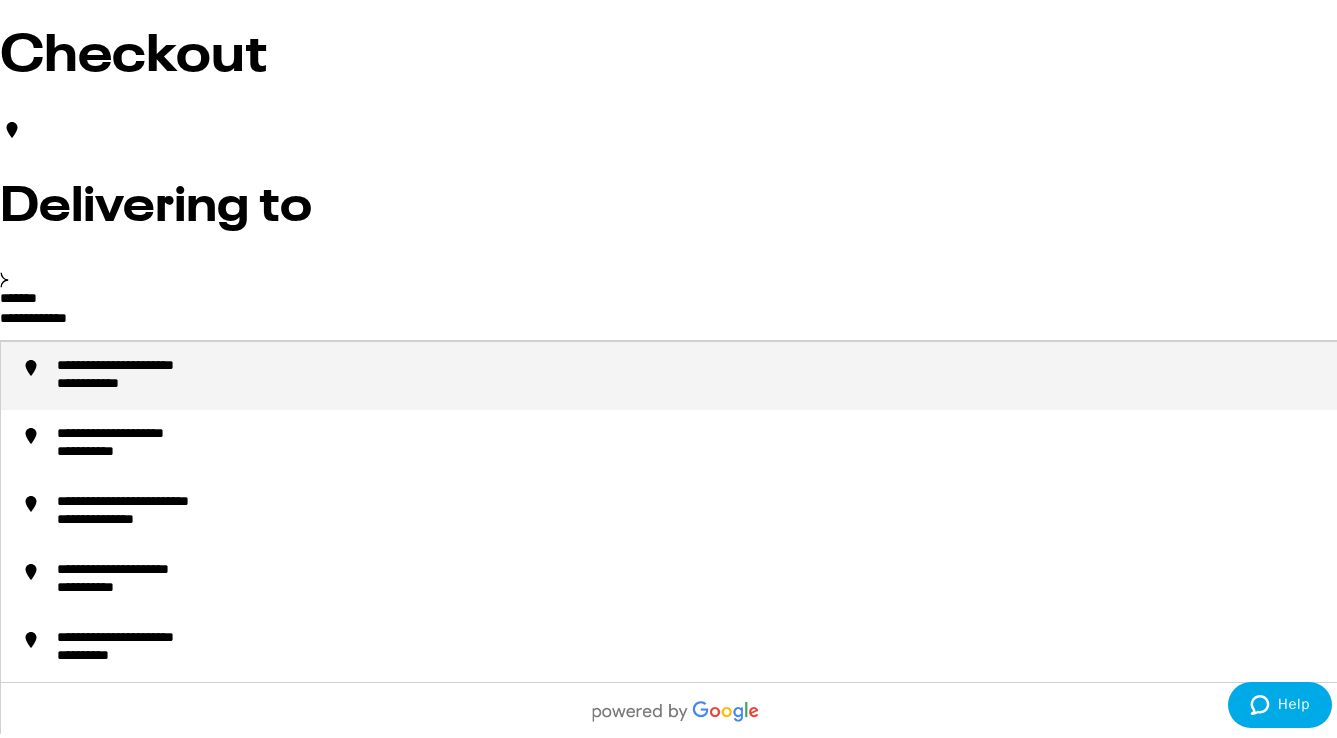 click on "**********" at bounding box center [161, 363] 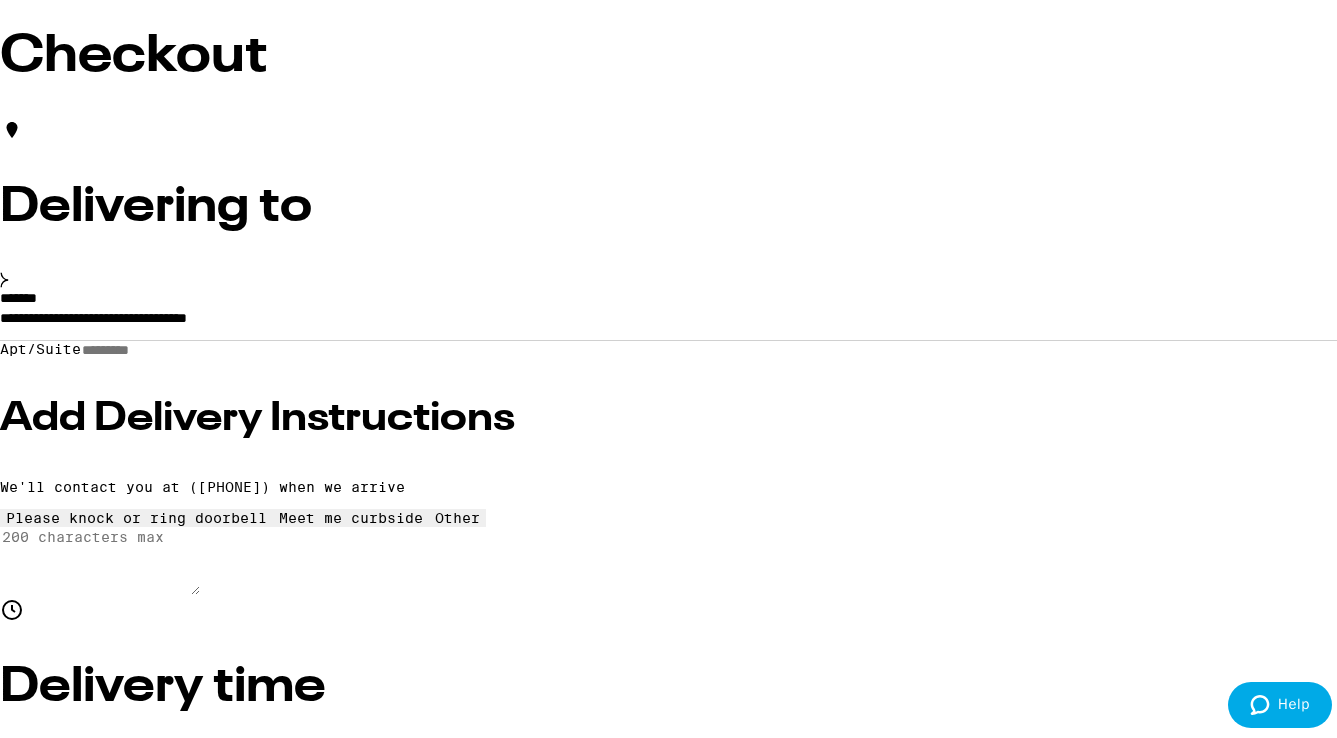 type on "**********" 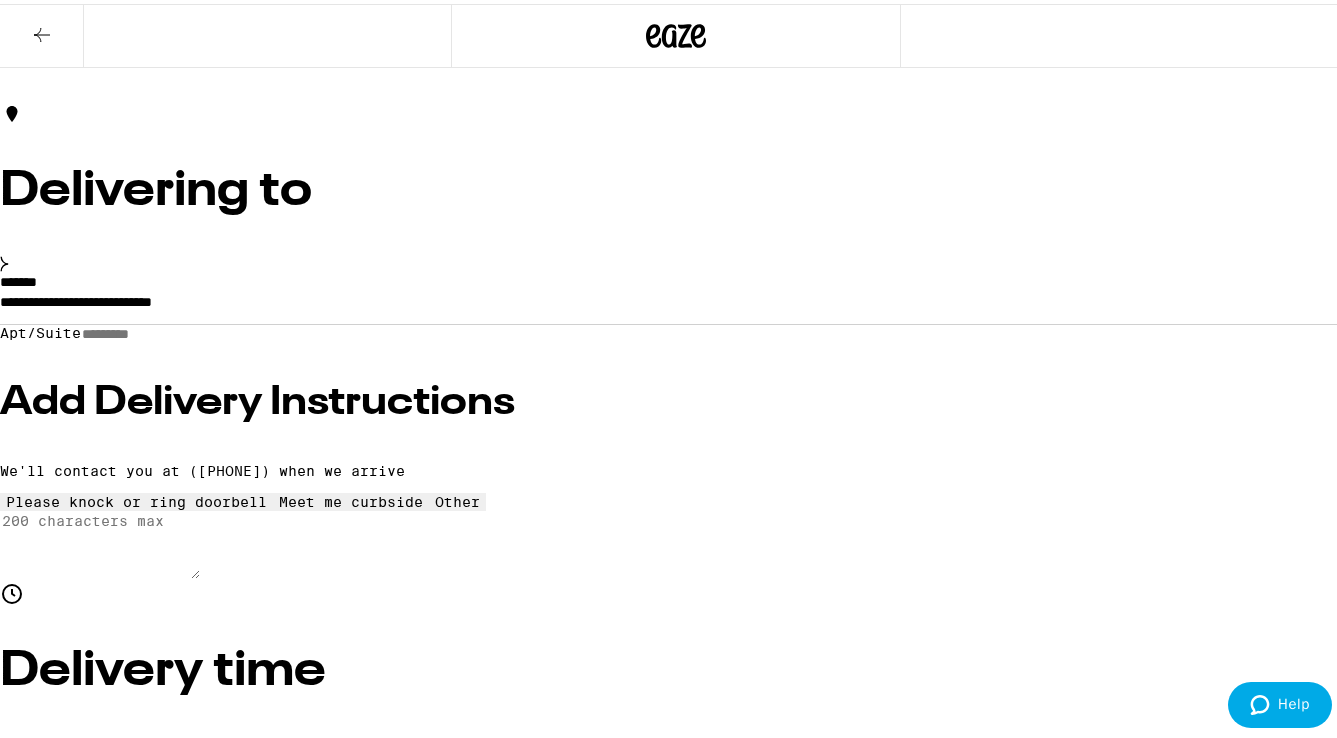 click on "Apt/Suite" at bounding box center (152, 330) 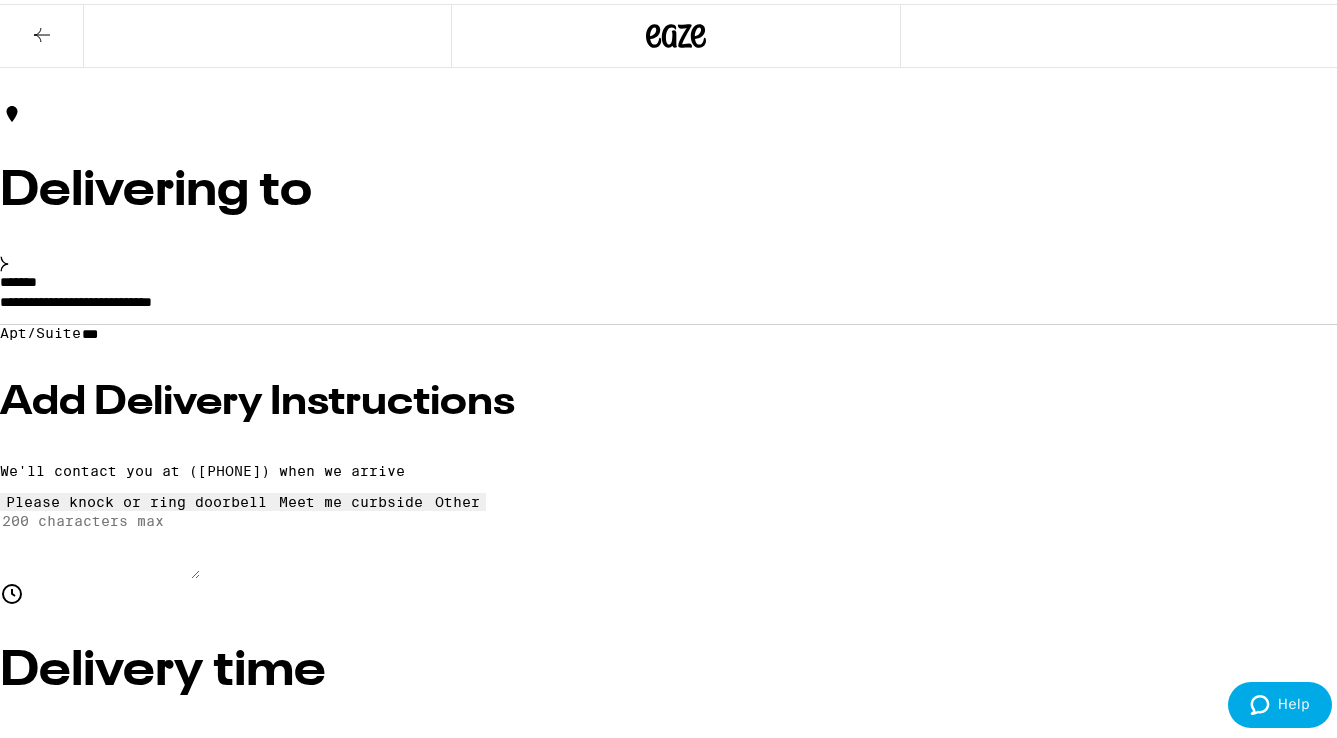 type on "***" 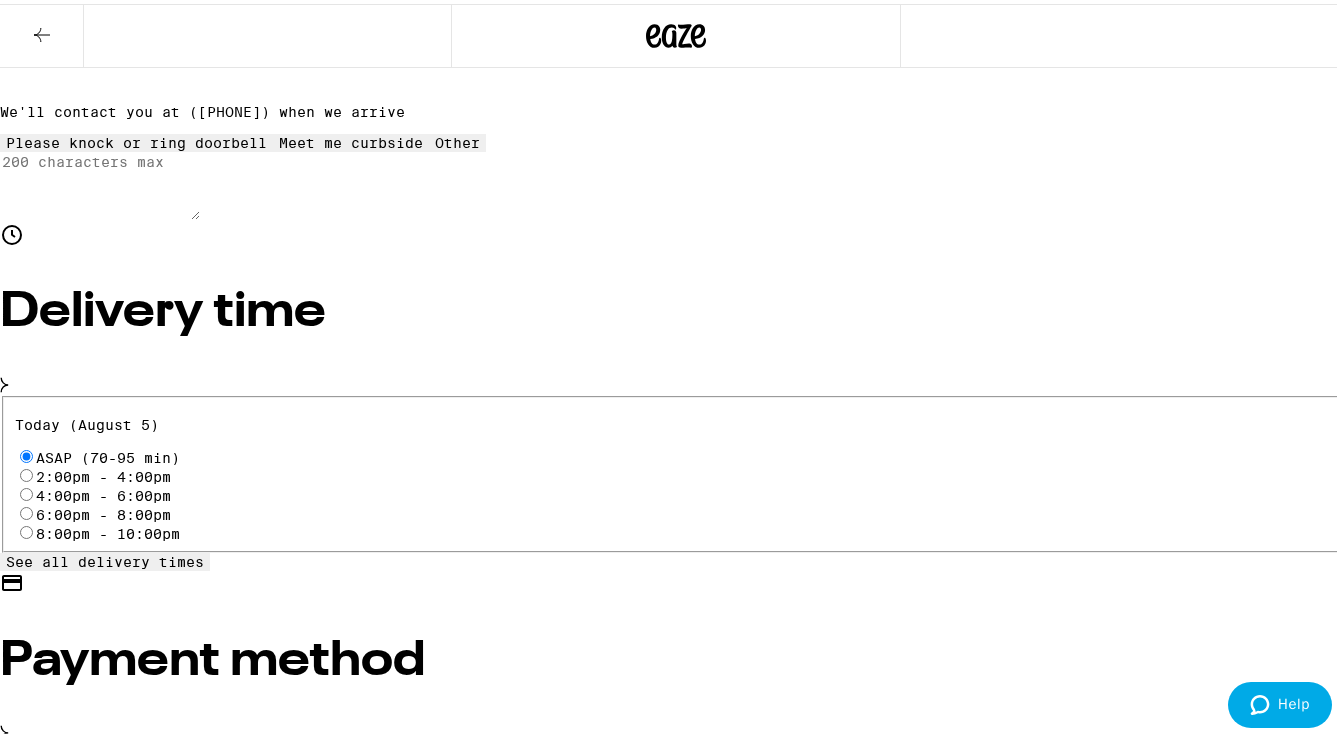 click on "Pay with Checking Account You need to relink your bank account Pay with Debit (in person) Pin required Cash (in person)" at bounding box center (676, 789) 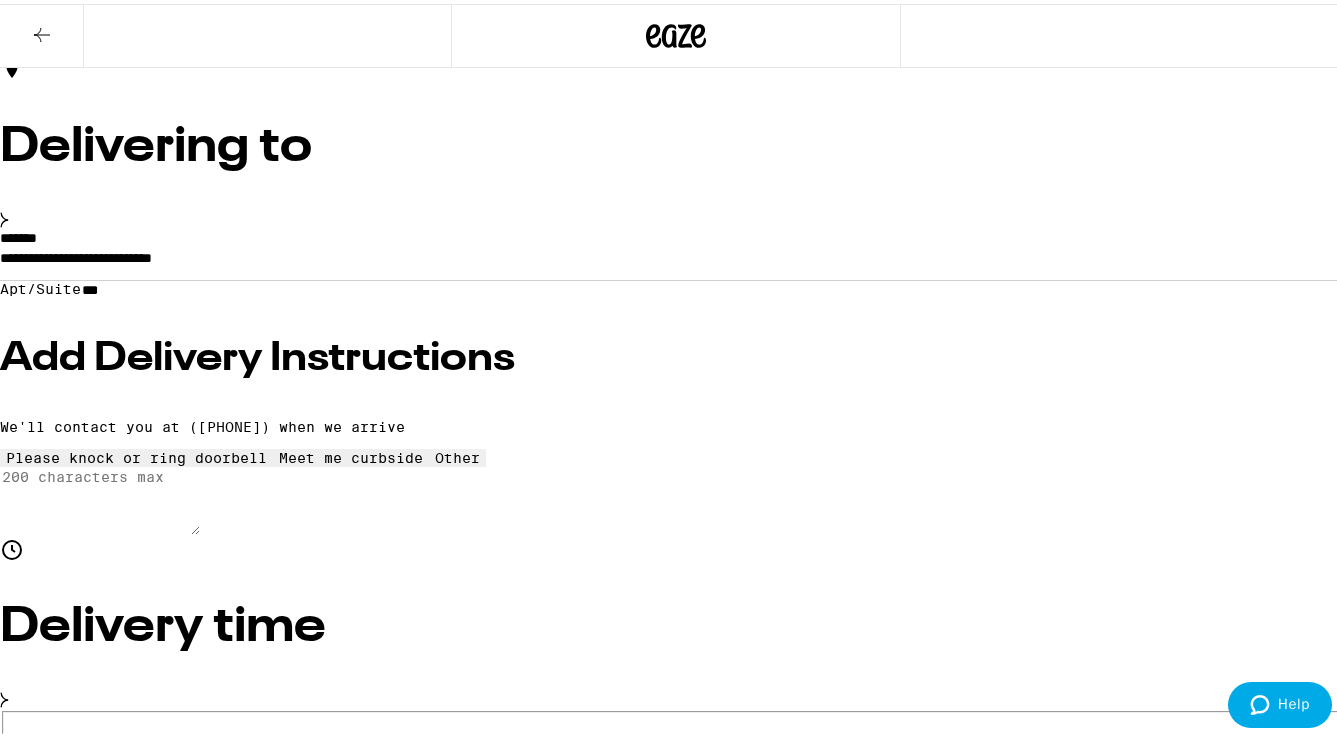scroll, scrollTop: 152, scrollLeft: 0, axis: vertical 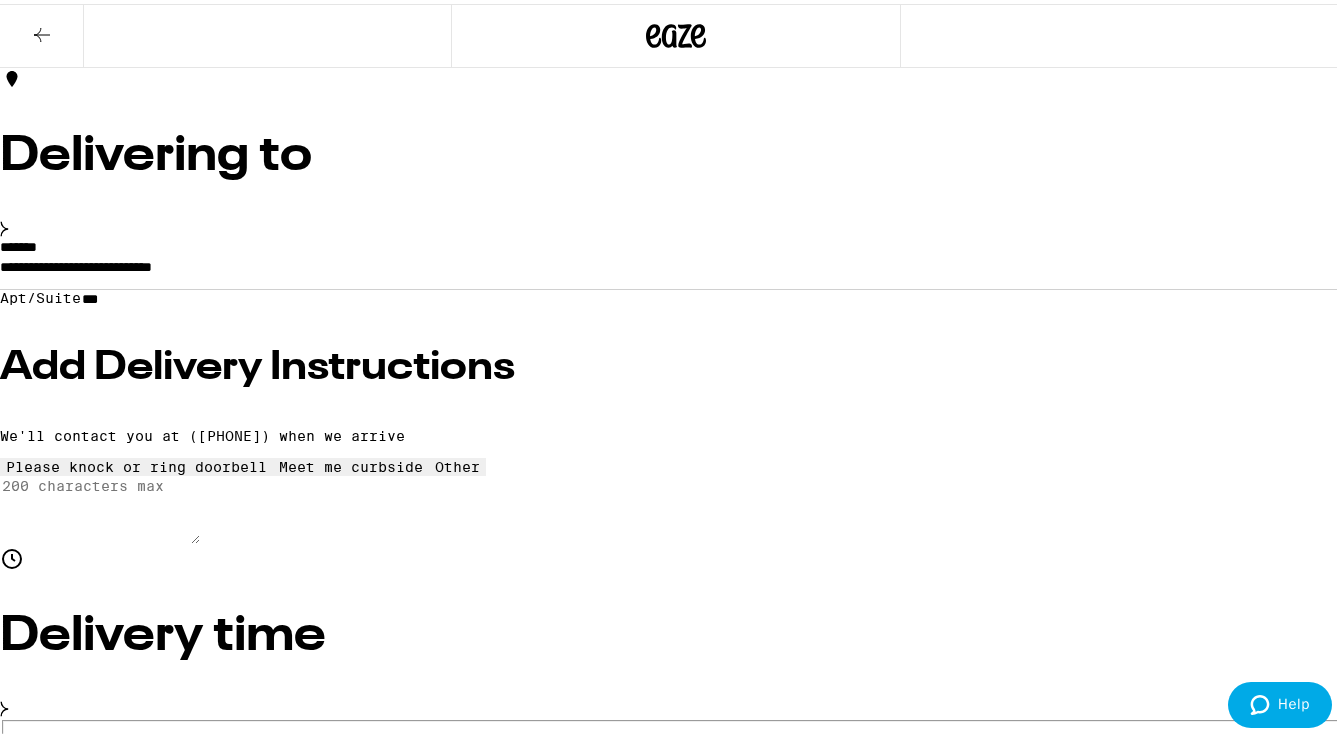 click on "Other" at bounding box center [676, 6061] 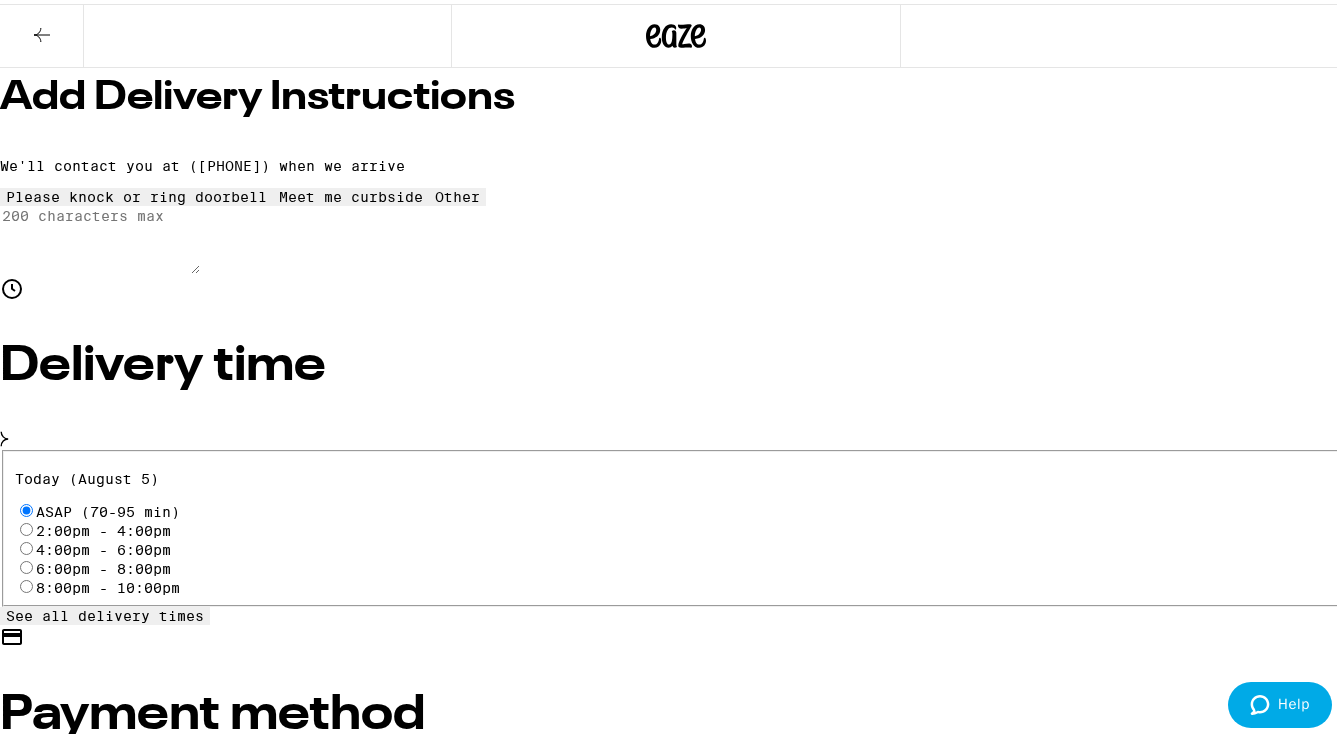 scroll, scrollTop: 250, scrollLeft: 0, axis: vertical 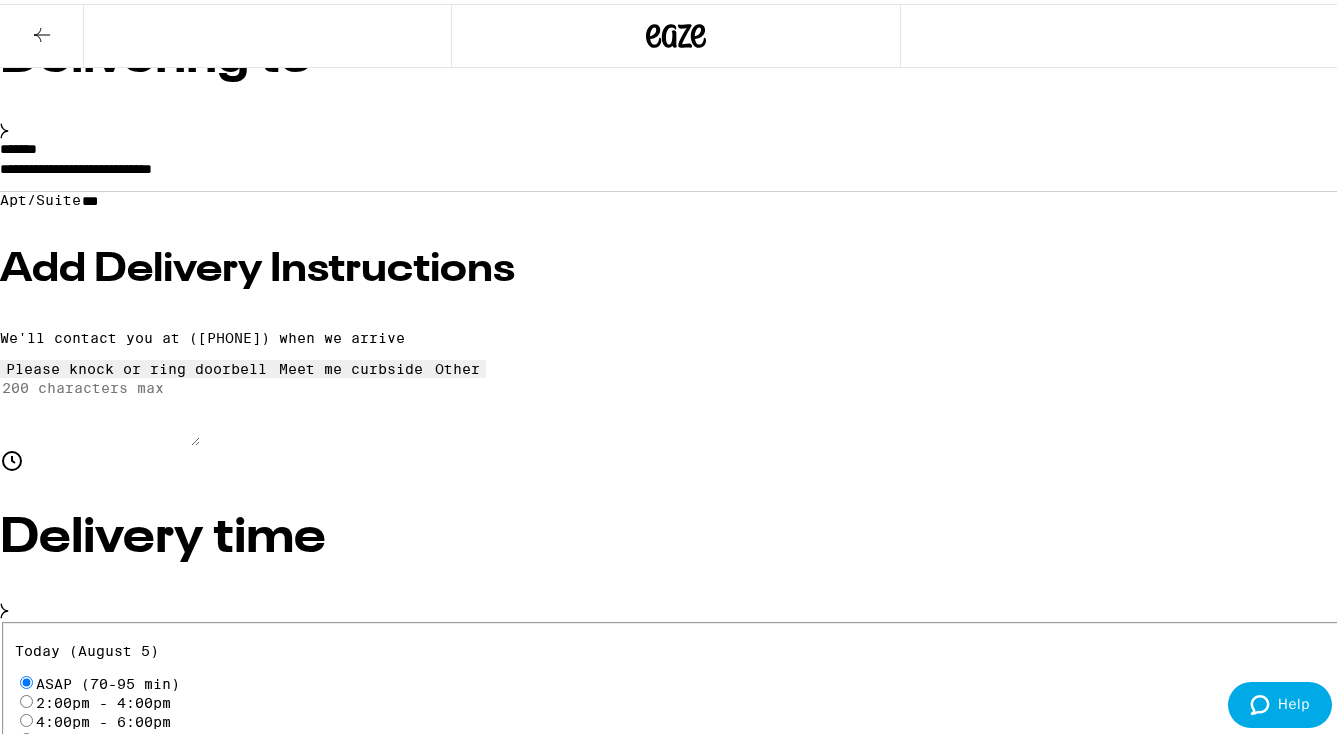 click on "Place Order" at bounding box center (55, 6138) 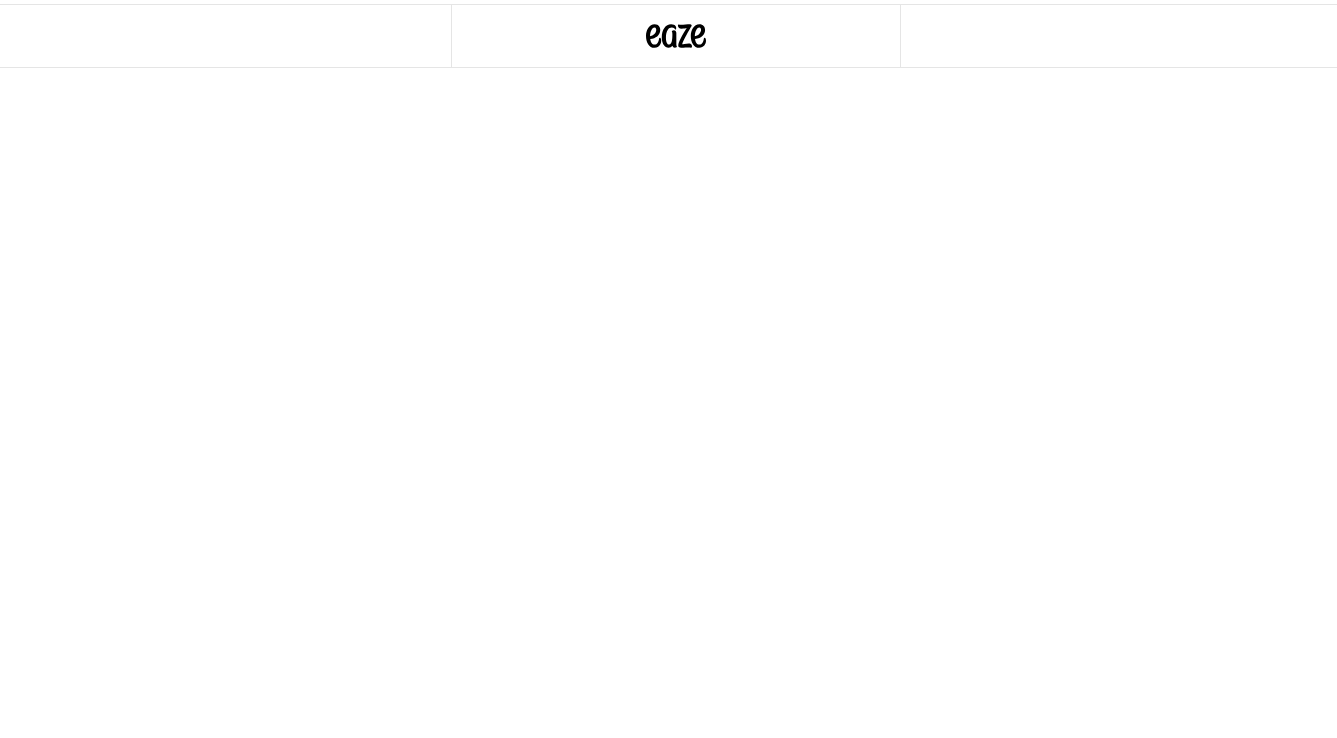 scroll, scrollTop: 0, scrollLeft: 0, axis: both 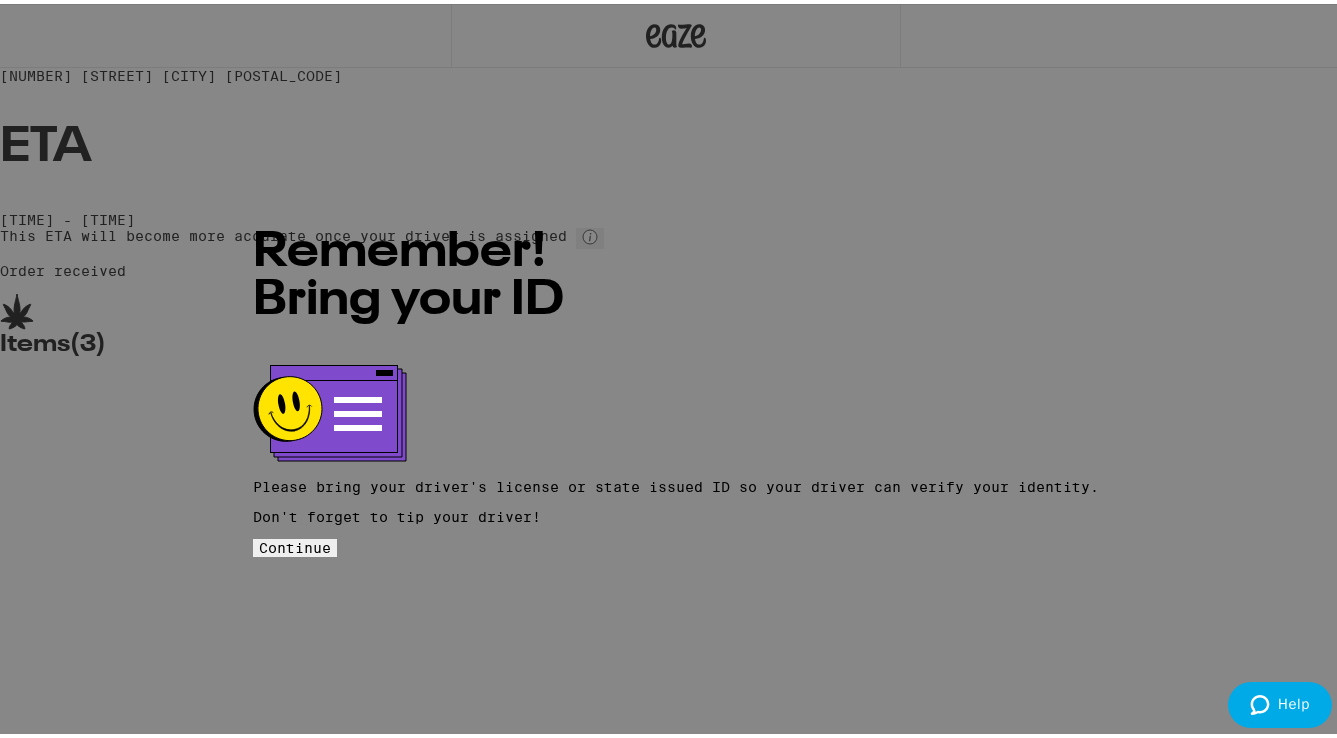 click on "Continue" at bounding box center [295, 544] 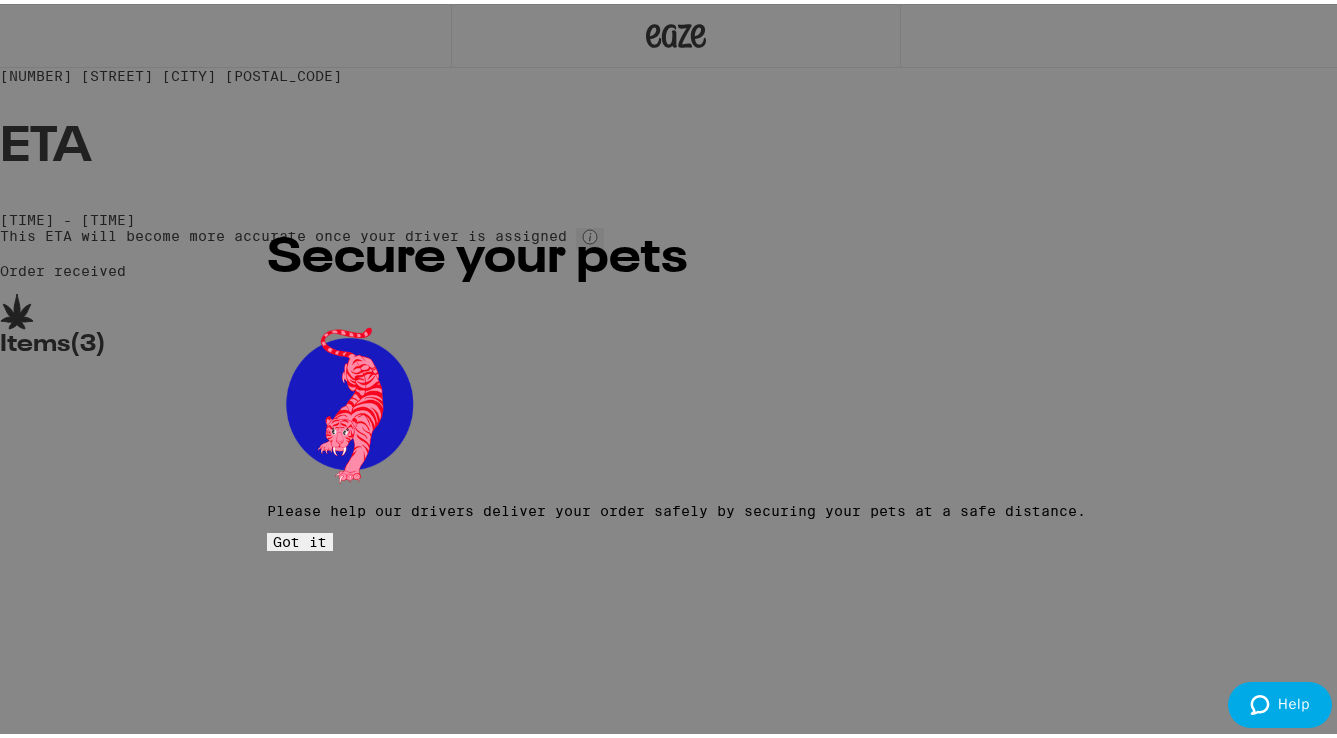 click on "Got it" at bounding box center (300, 538) 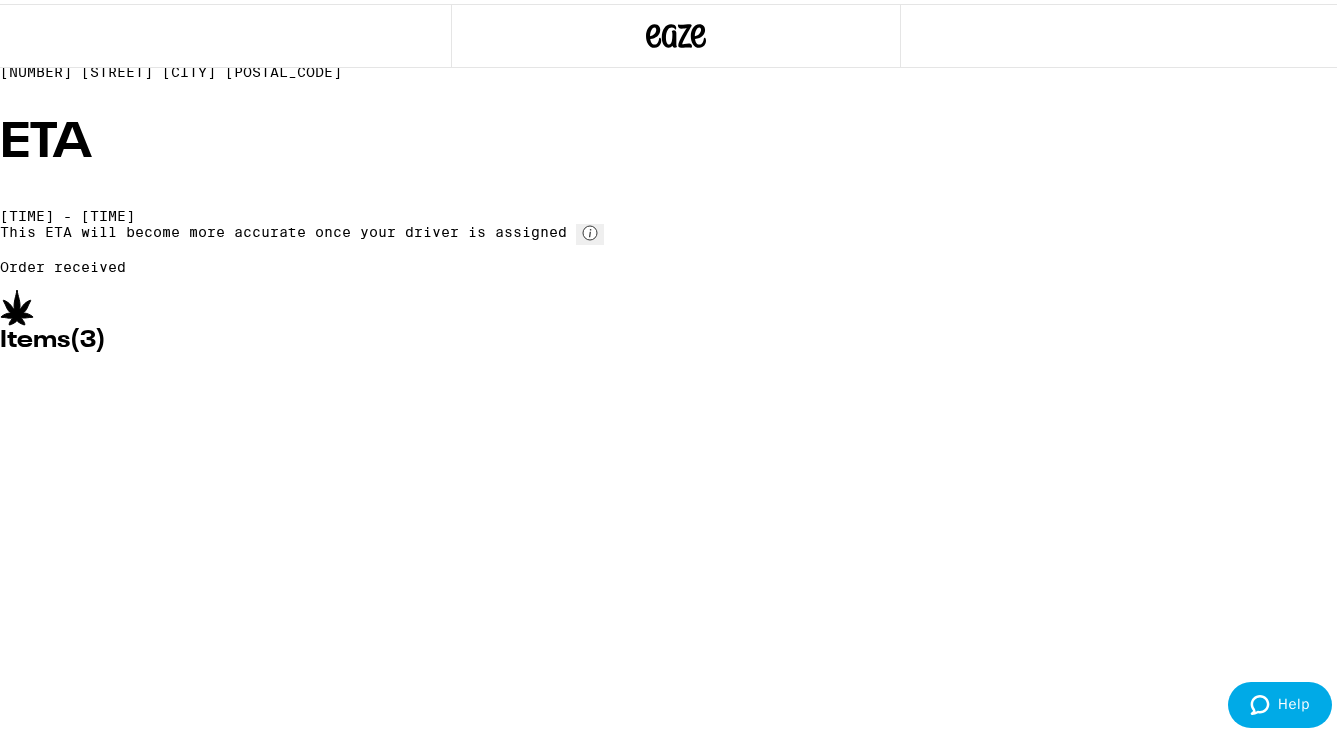scroll, scrollTop: 0, scrollLeft: 0, axis: both 